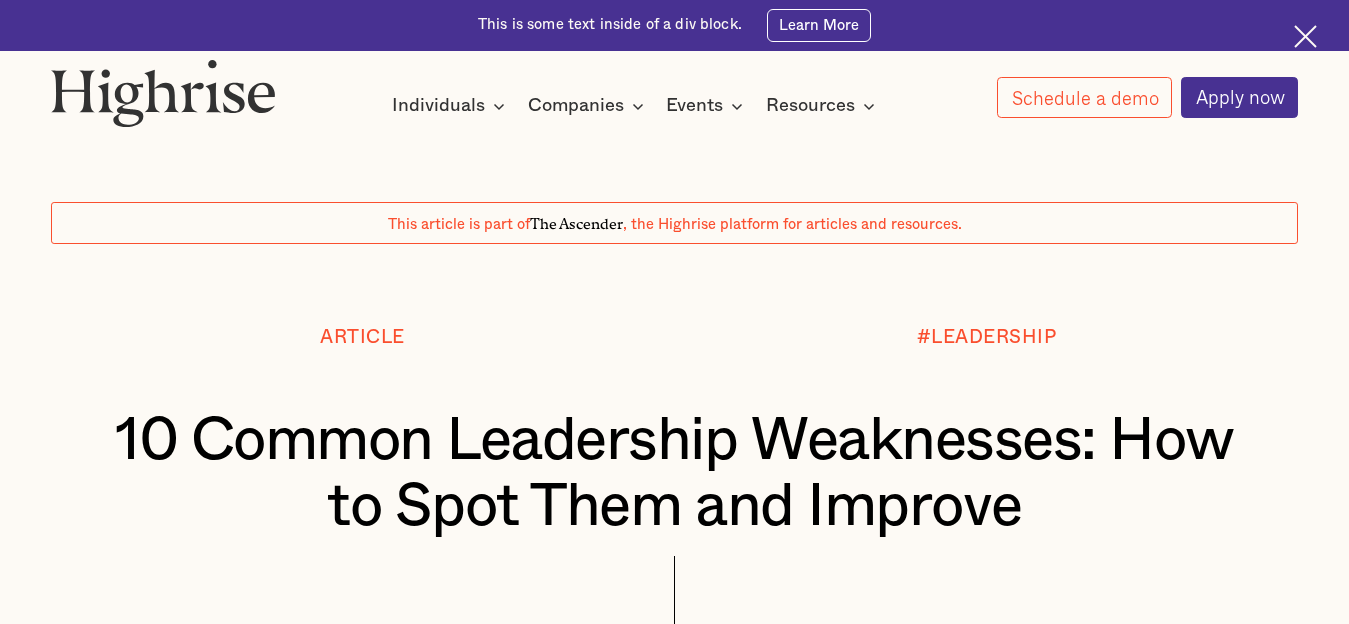 scroll, scrollTop: 1020, scrollLeft: 0, axis: vertical 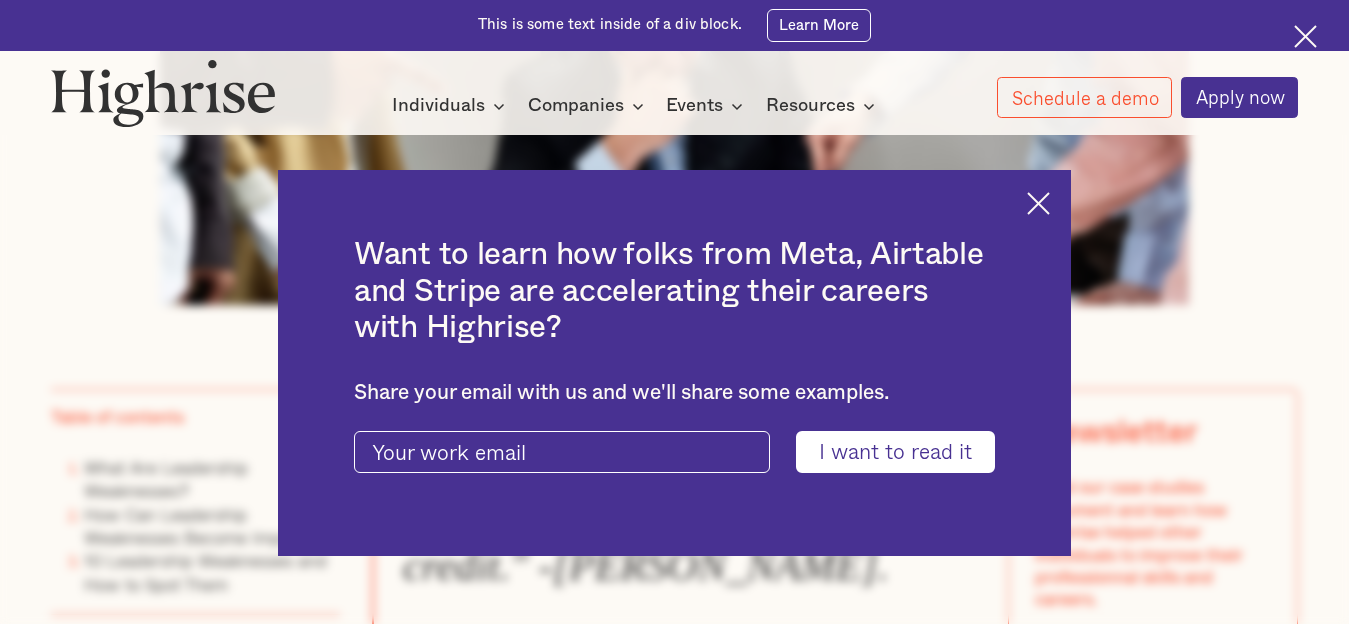 click at bounding box center [1038, 203] 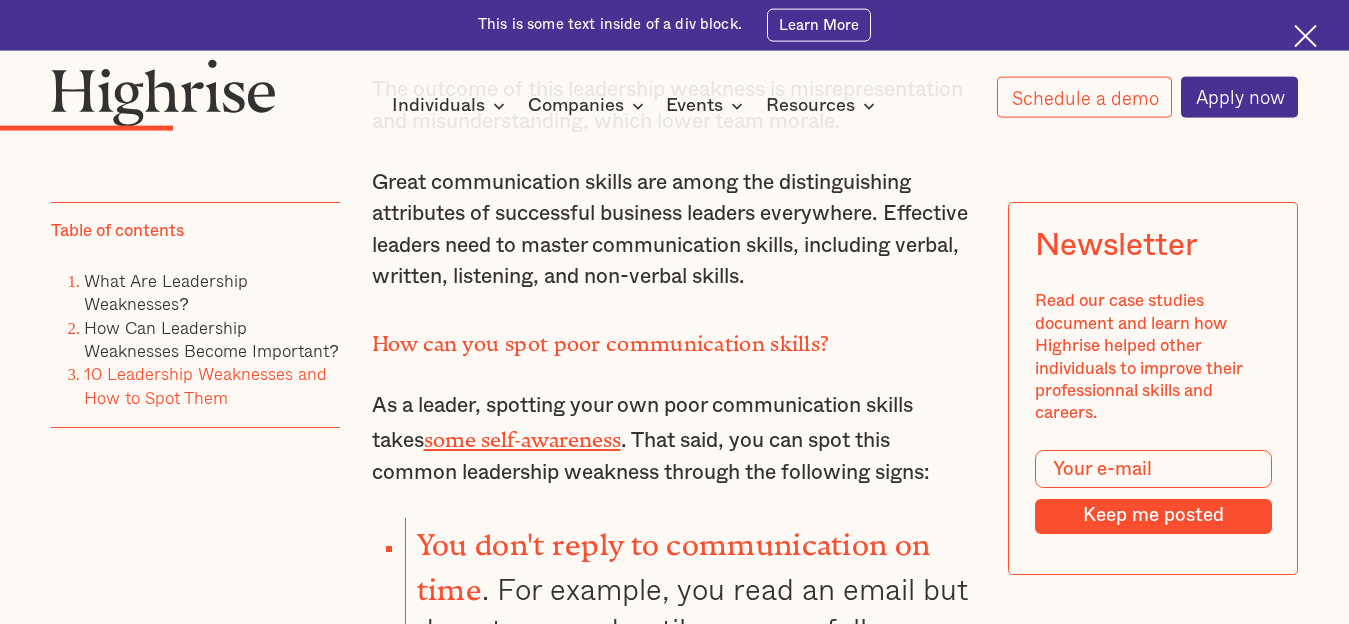scroll, scrollTop: 3774, scrollLeft: 0, axis: vertical 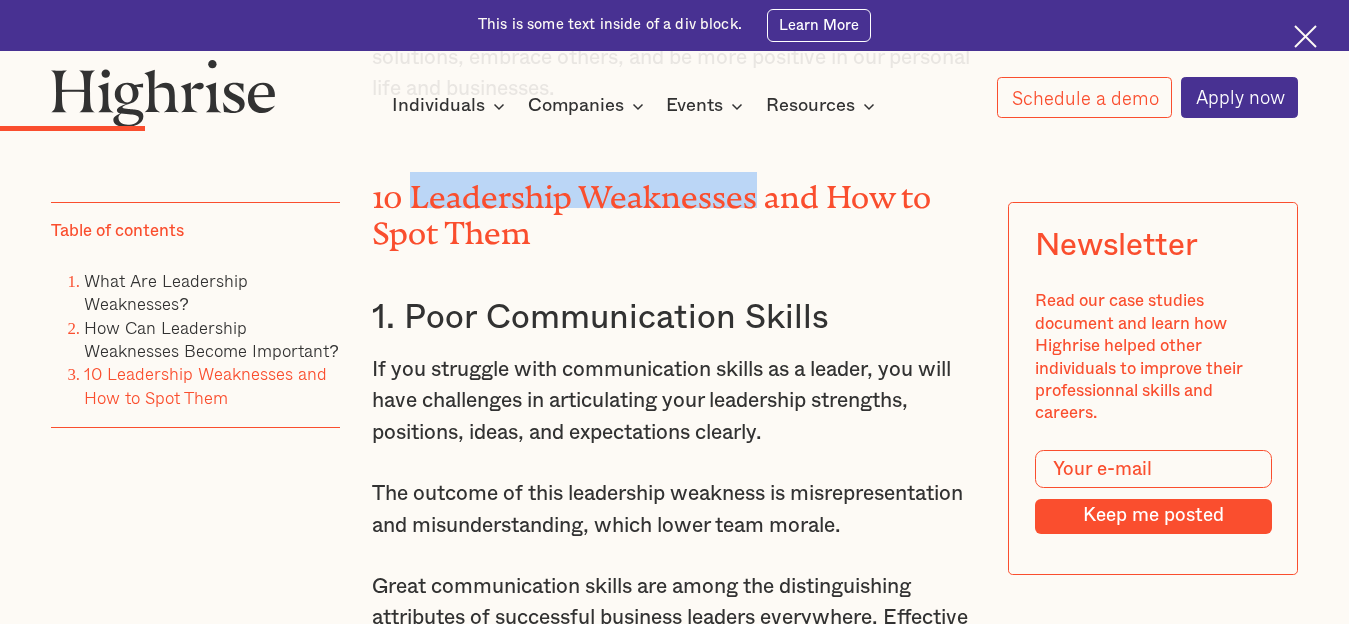 drag, startPoint x: 414, startPoint y: 197, endPoint x: 754, endPoint y: 203, distance: 340.05295 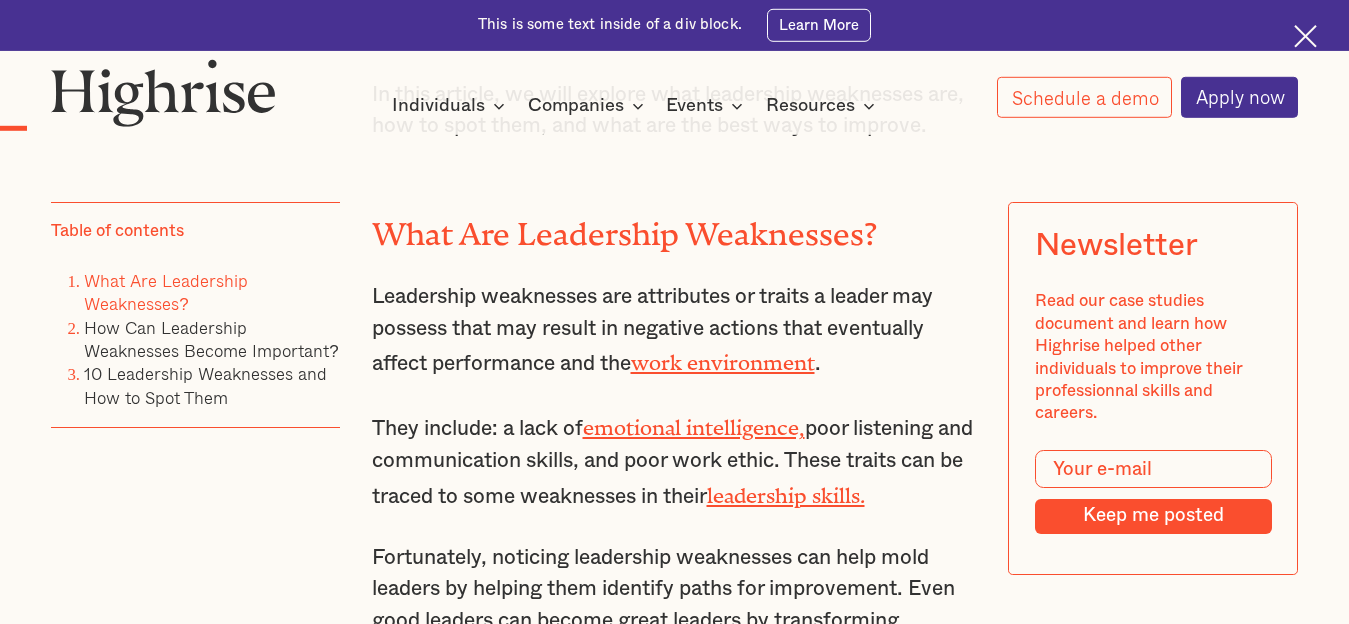 scroll, scrollTop: 2040, scrollLeft: 0, axis: vertical 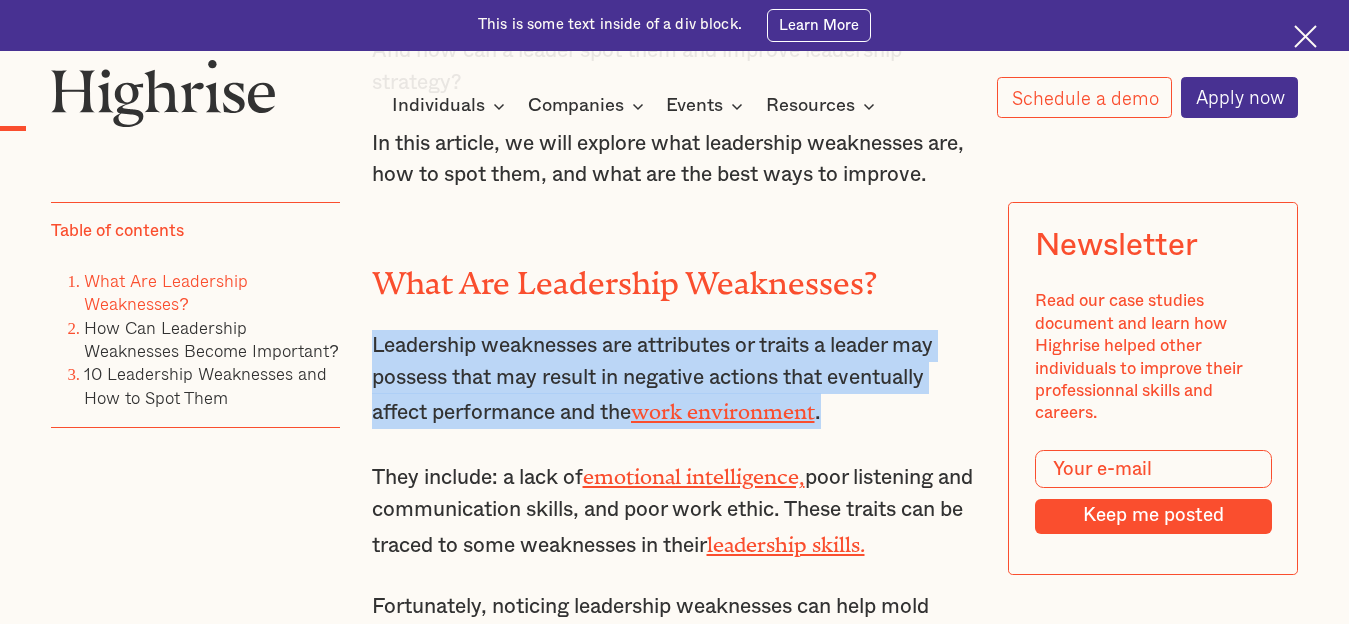 drag, startPoint x: 369, startPoint y: 376, endPoint x: 856, endPoint y: 450, distance: 492.5901 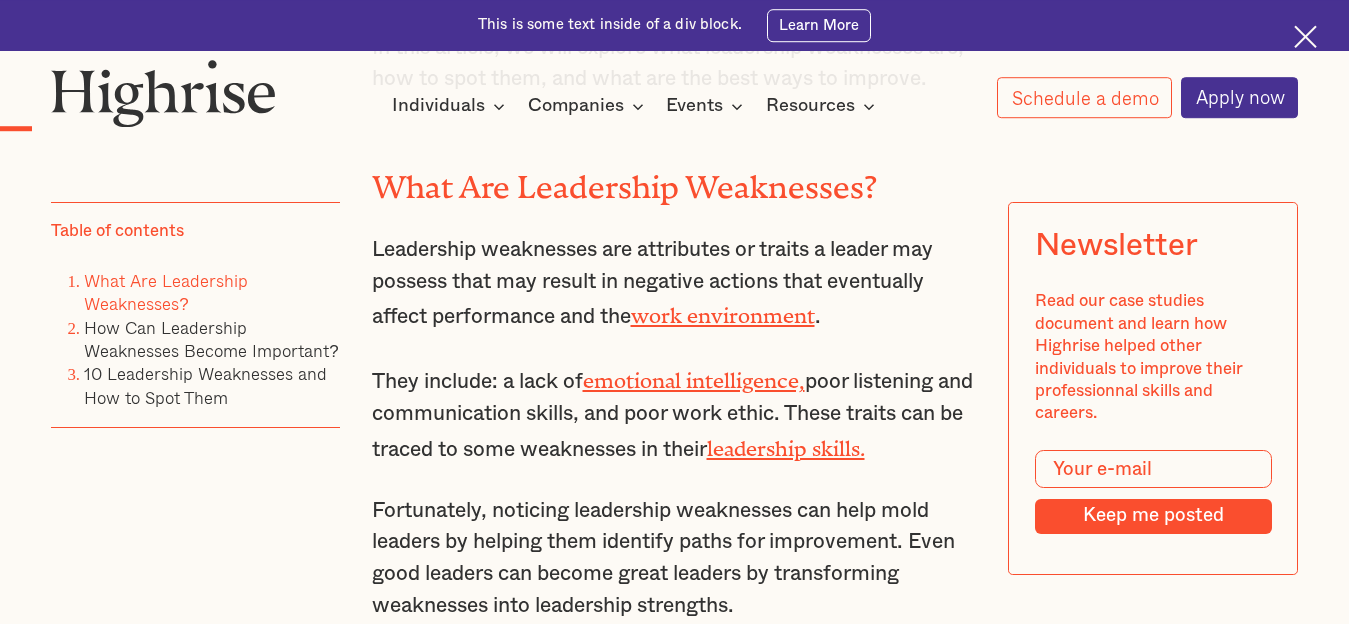 scroll, scrollTop: 2142, scrollLeft: 0, axis: vertical 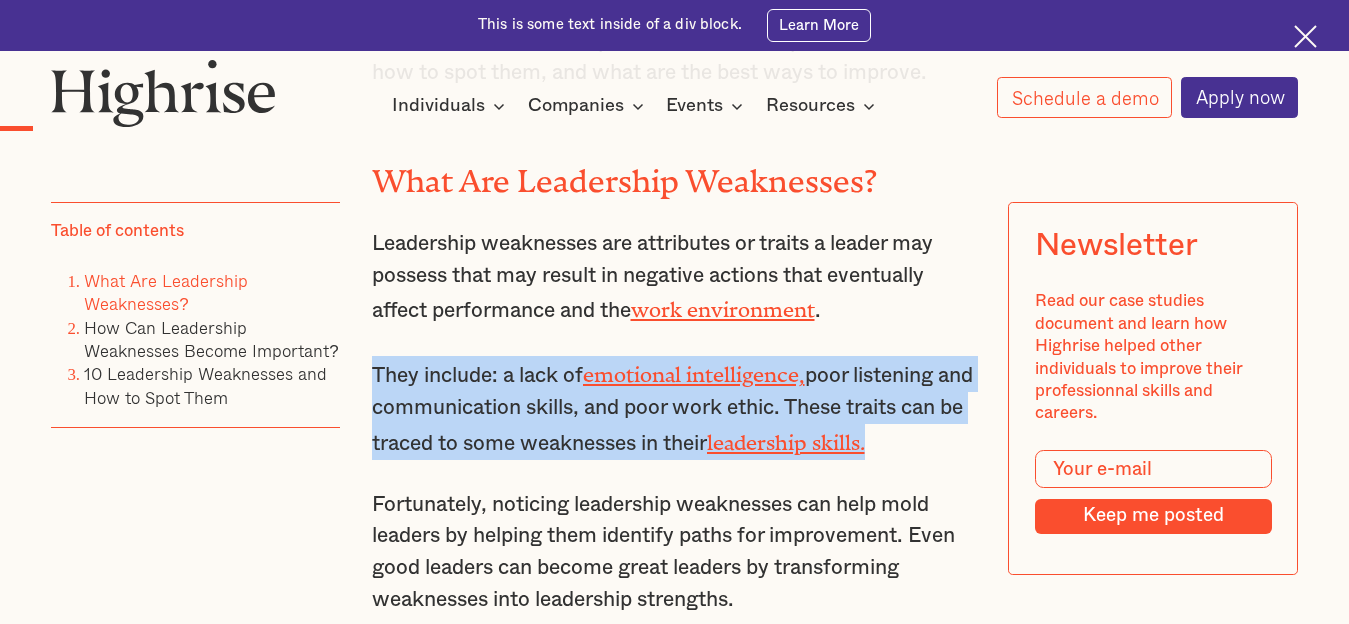 drag, startPoint x: 372, startPoint y: 394, endPoint x: 951, endPoint y: 464, distance: 583.21606 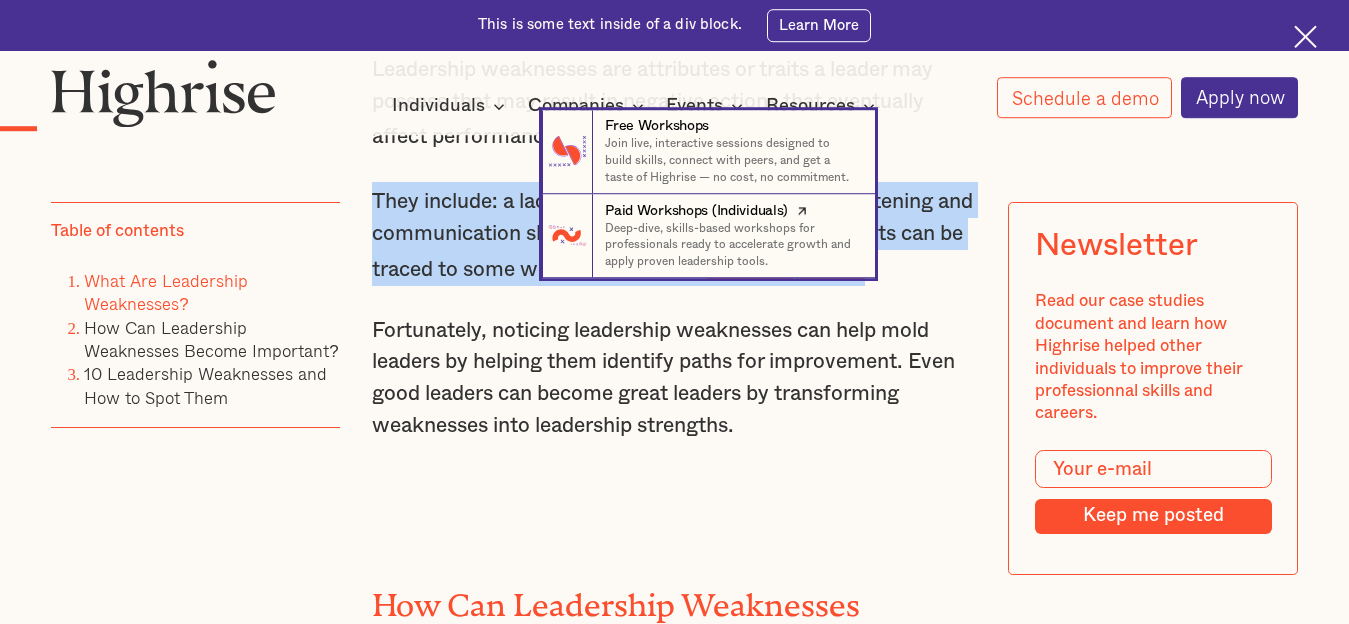 scroll, scrollTop: 2346, scrollLeft: 0, axis: vertical 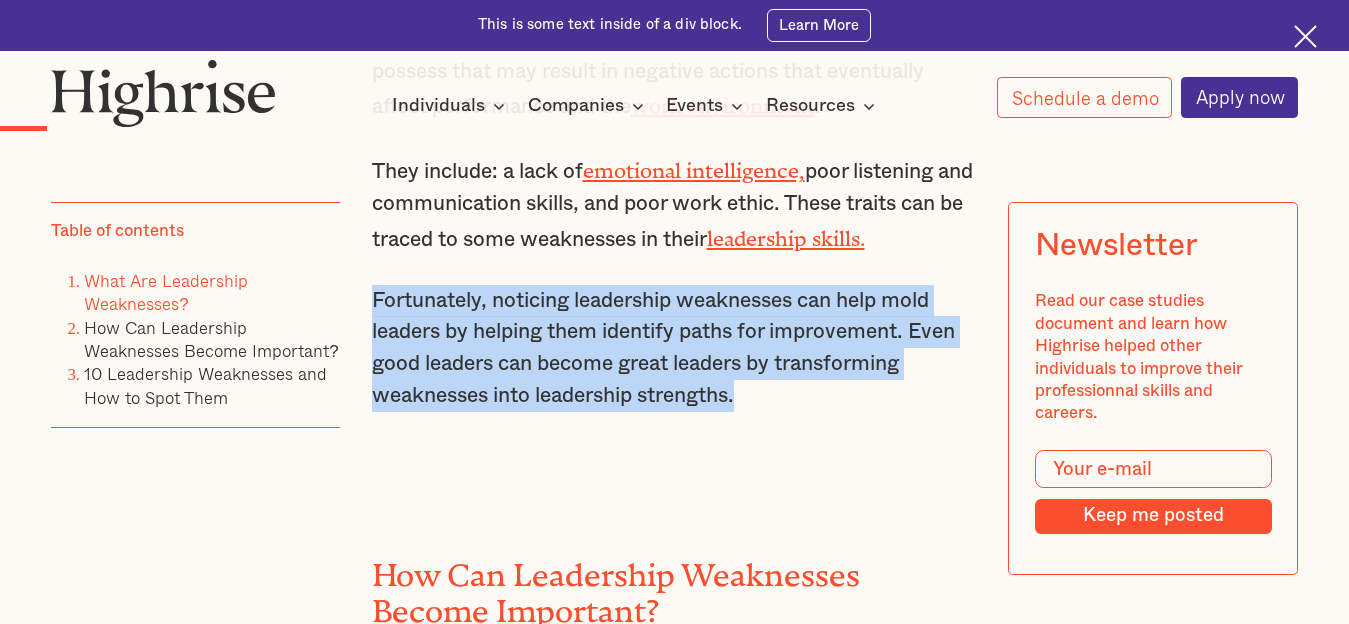 drag, startPoint x: 372, startPoint y: 321, endPoint x: 799, endPoint y: 414, distance: 437.01028 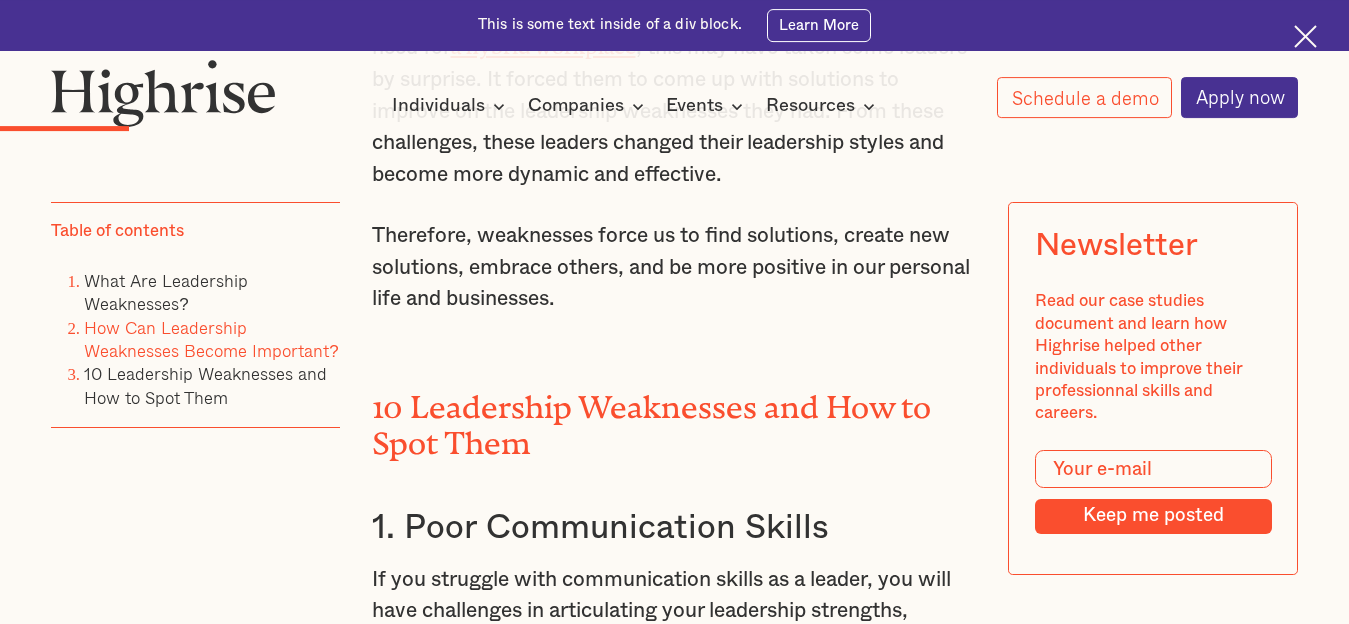 scroll, scrollTop: 3570, scrollLeft: 0, axis: vertical 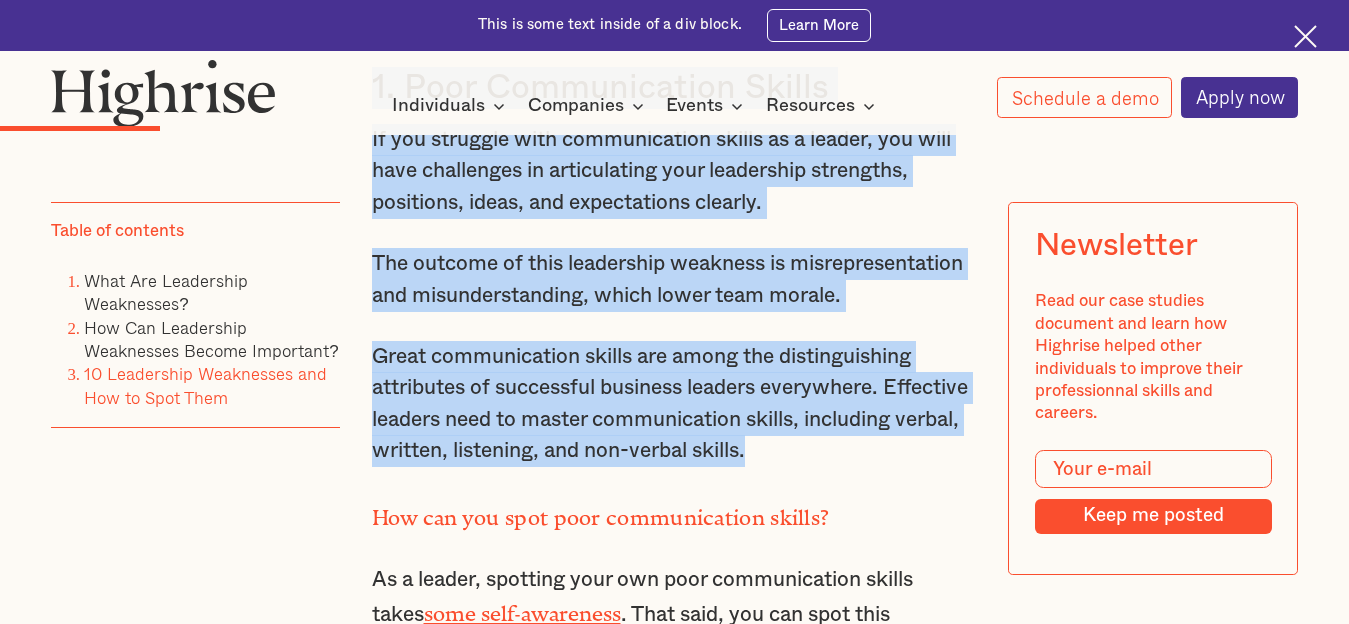 drag, startPoint x: 368, startPoint y: 530, endPoint x: 926, endPoint y: 478, distance: 560.4177 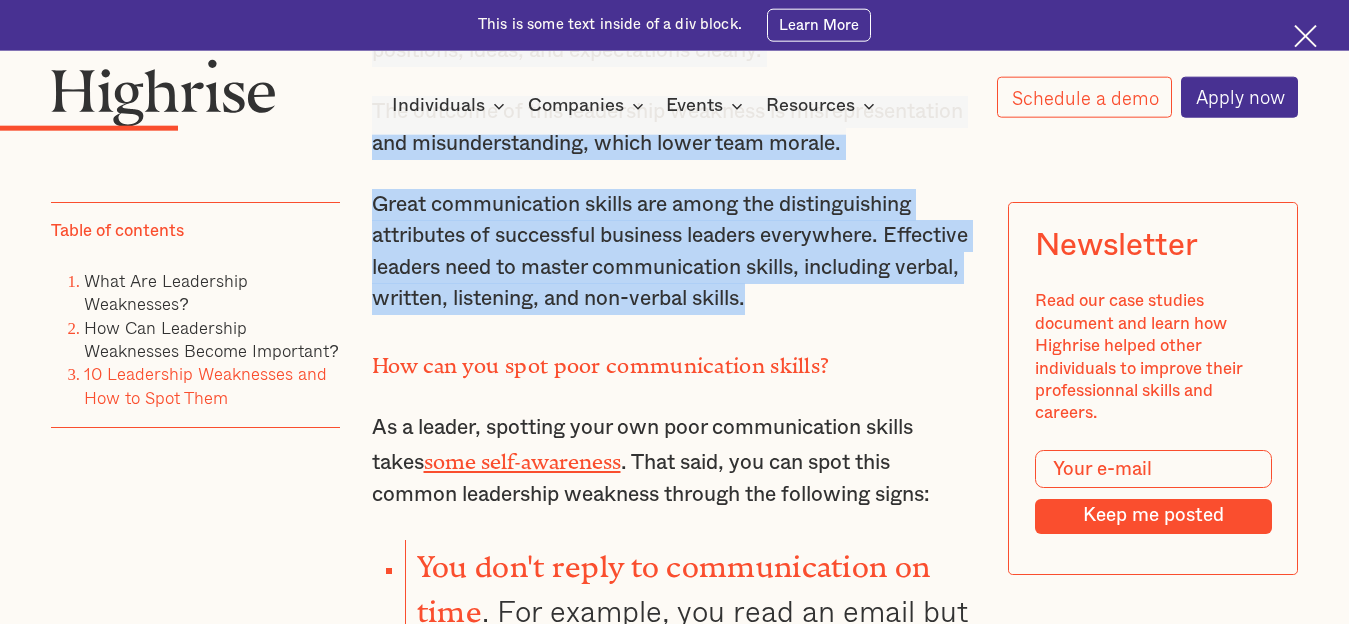 scroll, scrollTop: 4310, scrollLeft: 0, axis: vertical 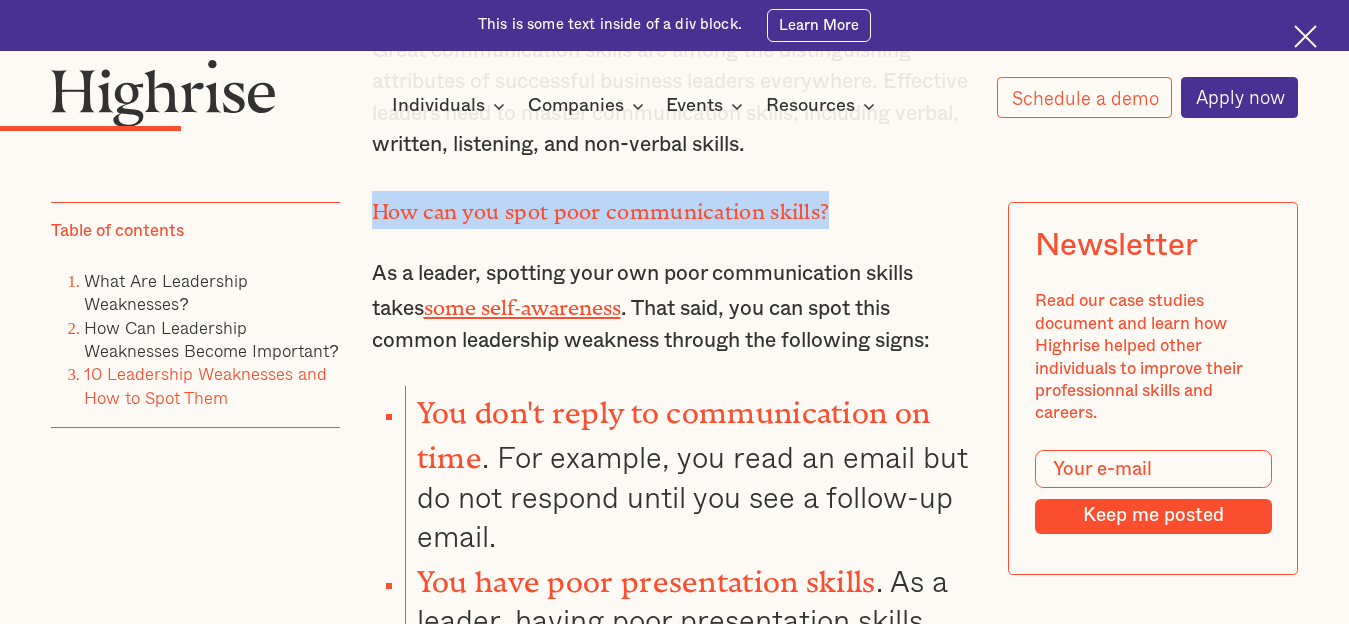 drag, startPoint x: 370, startPoint y: 226, endPoint x: 871, endPoint y: 229, distance: 501.00897 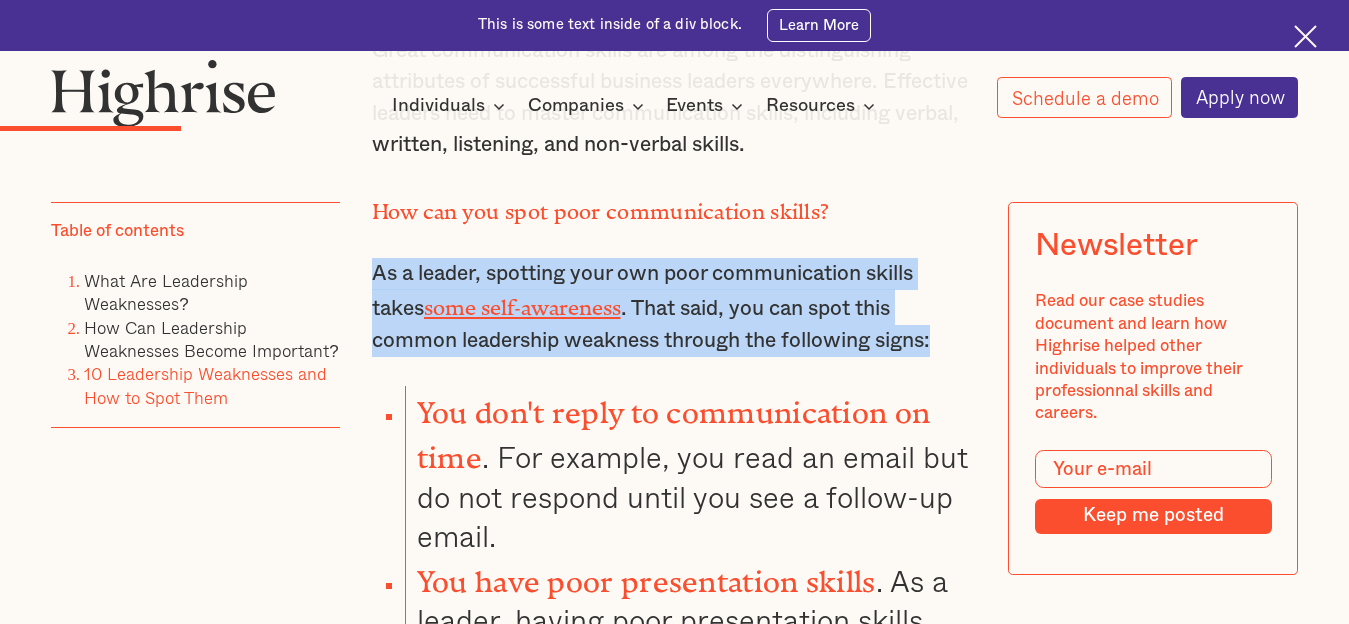 drag, startPoint x: 370, startPoint y: 287, endPoint x: 950, endPoint y: 354, distance: 583.857 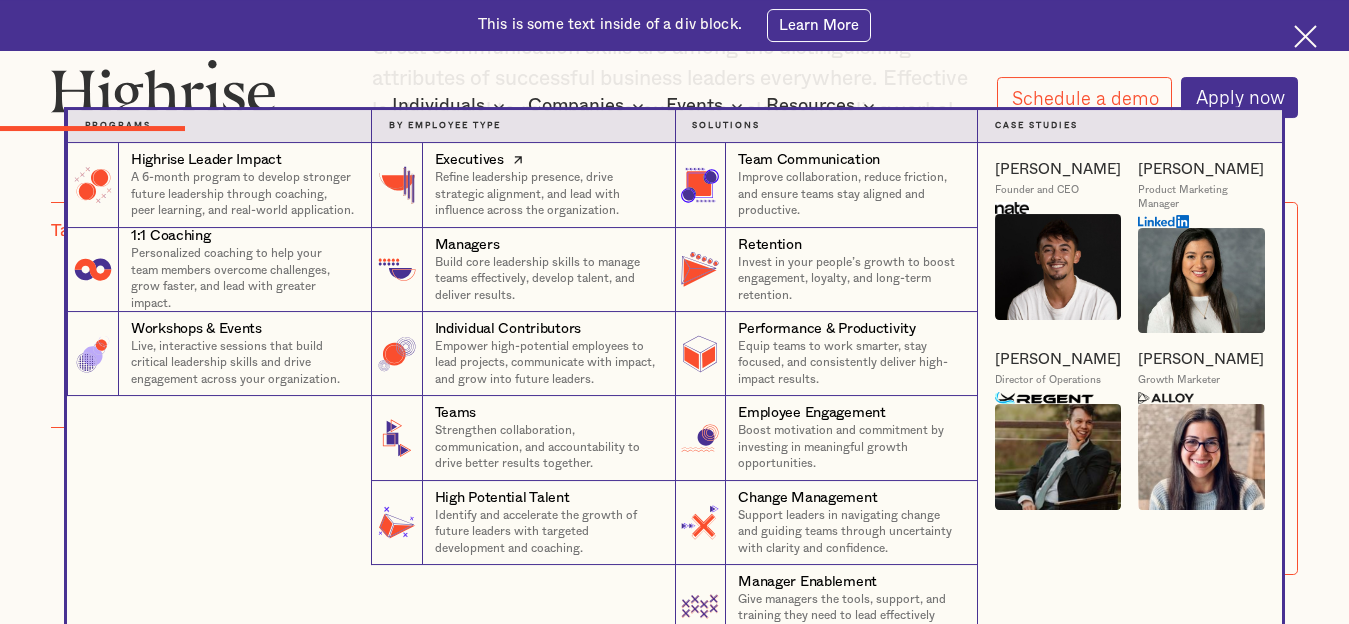 scroll, scrollTop: 4412, scrollLeft: 0, axis: vertical 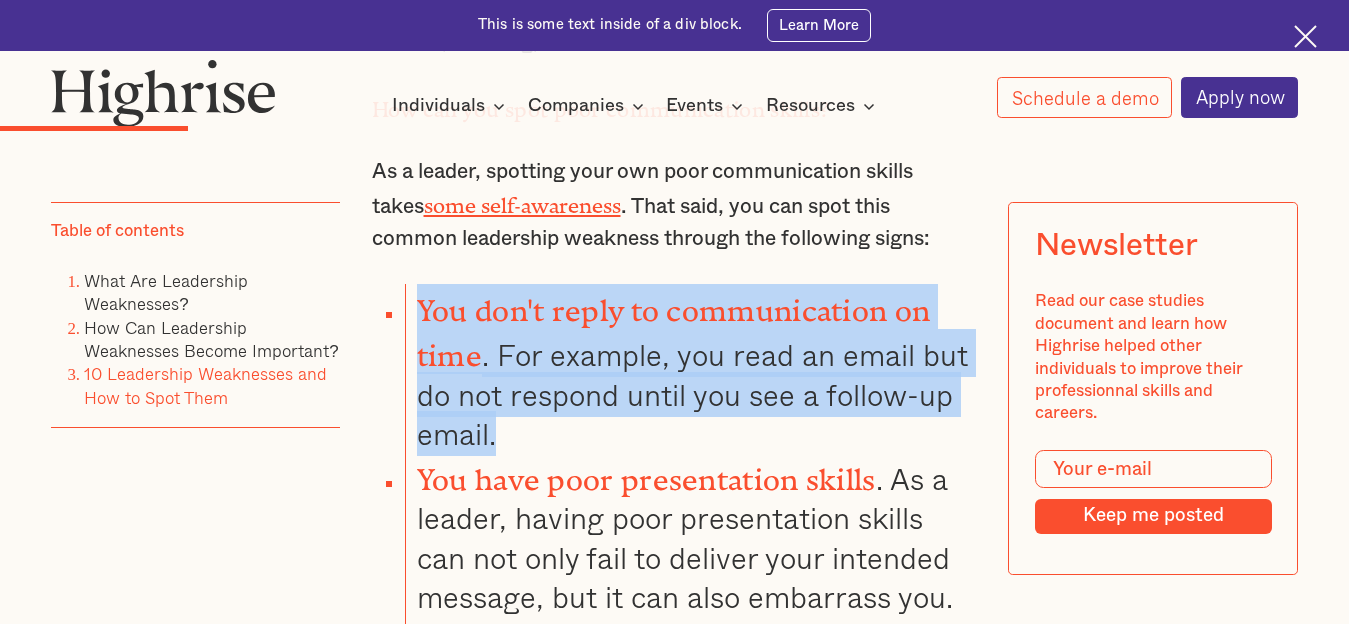 drag, startPoint x: 418, startPoint y: 312, endPoint x: 533, endPoint y: 423, distance: 159.83116 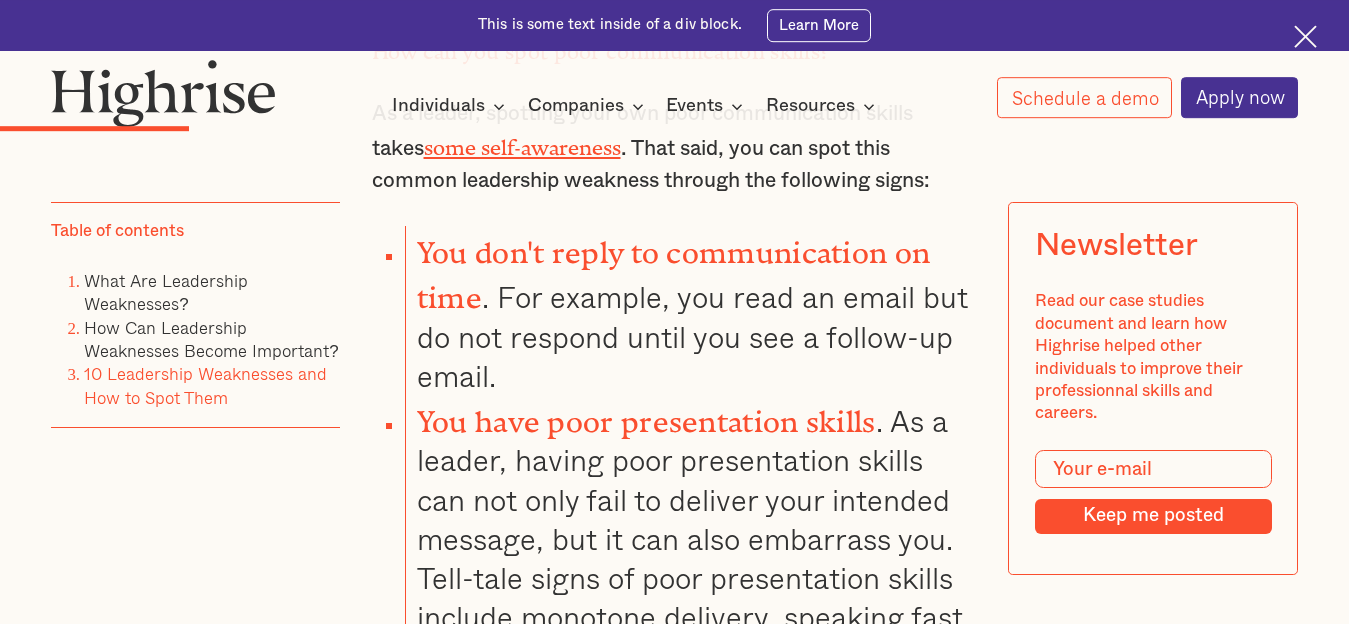 scroll, scrollTop: 4514, scrollLeft: 0, axis: vertical 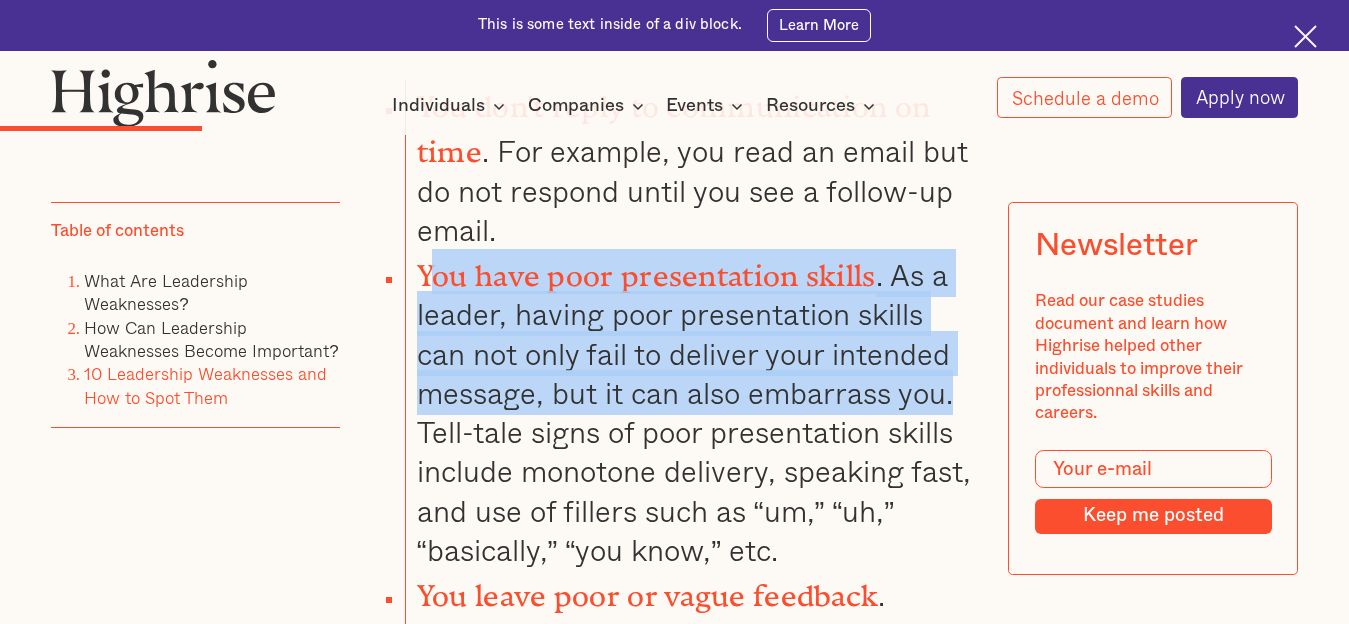 drag, startPoint x: 422, startPoint y: 376, endPoint x: 956, endPoint y: 398, distance: 534.453 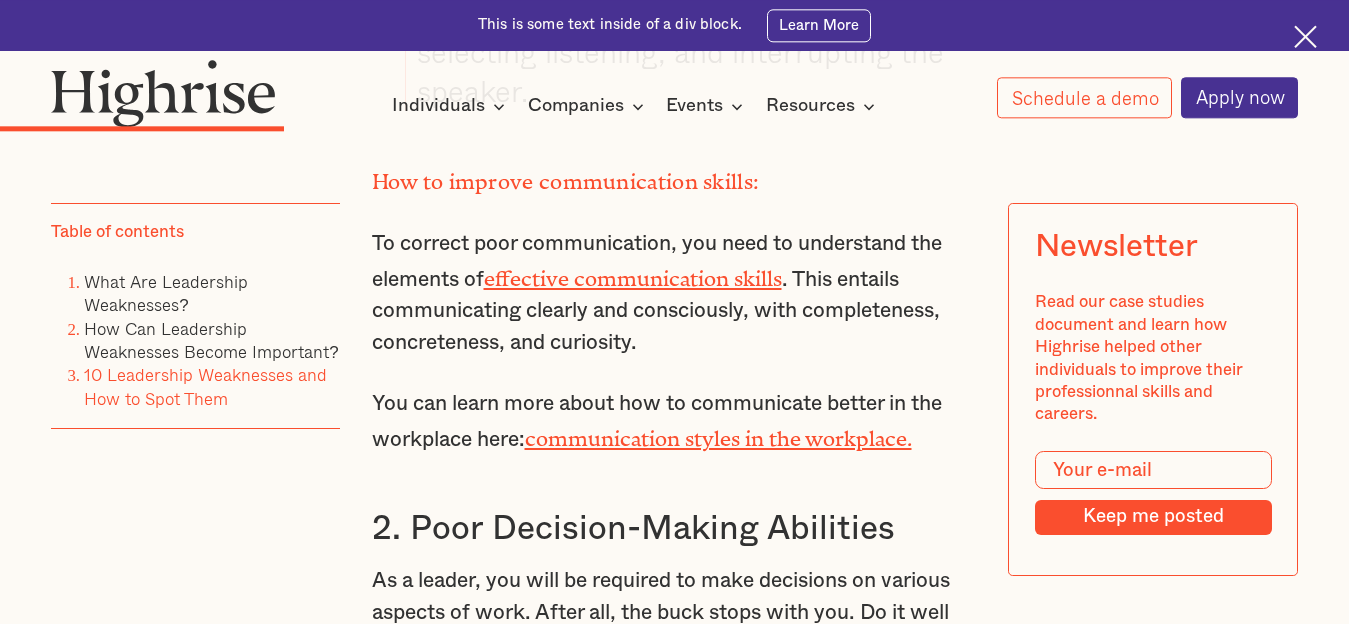 scroll, scrollTop: 5840, scrollLeft: 0, axis: vertical 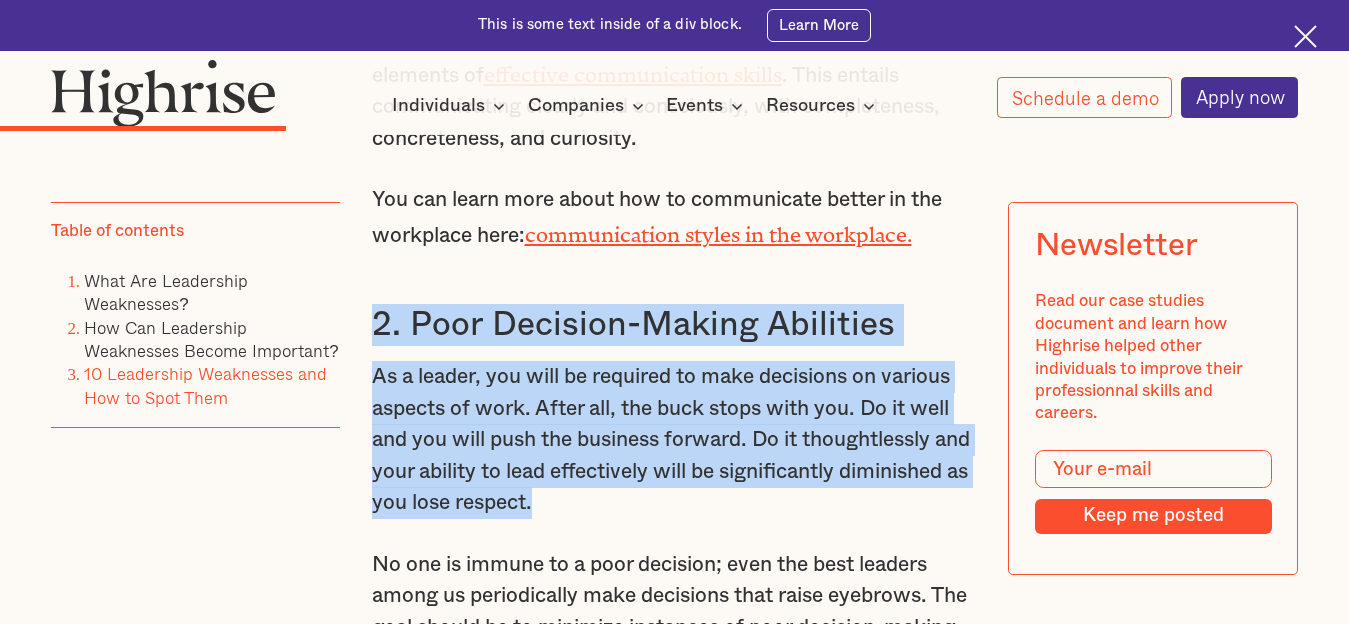 drag, startPoint x: 376, startPoint y: 320, endPoint x: 904, endPoint y: 494, distance: 555.93164 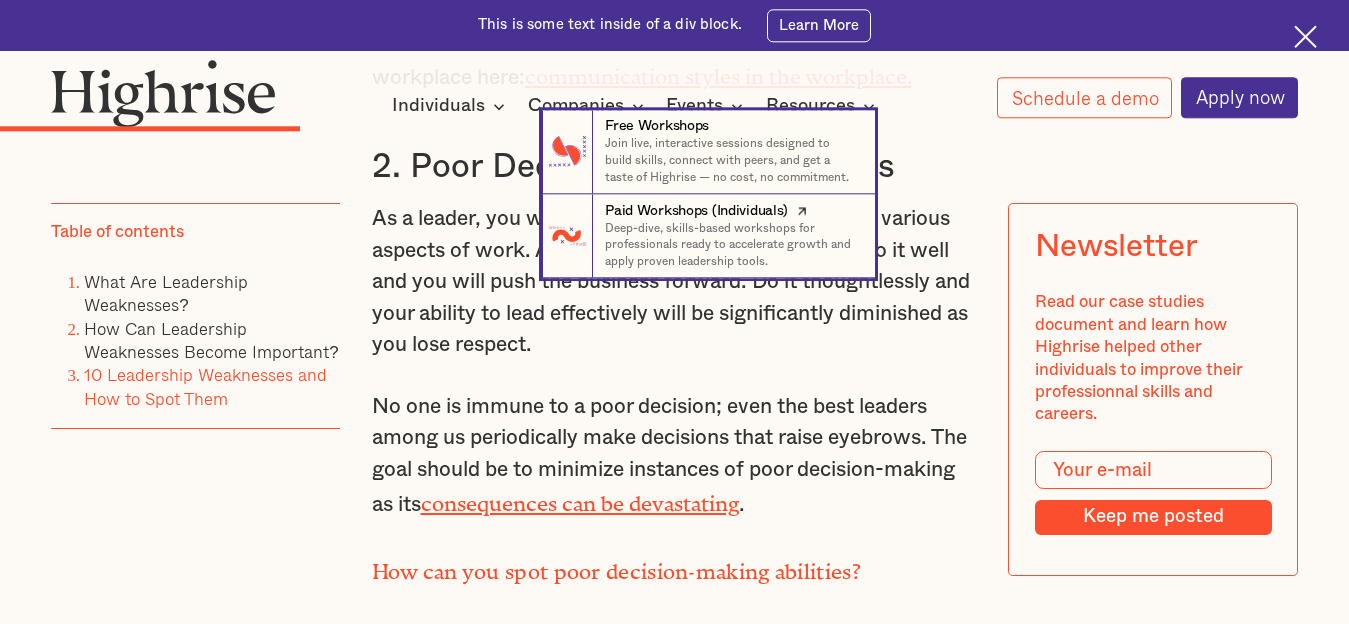 scroll, scrollTop: 6044, scrollLeft: 0, axis: vertical 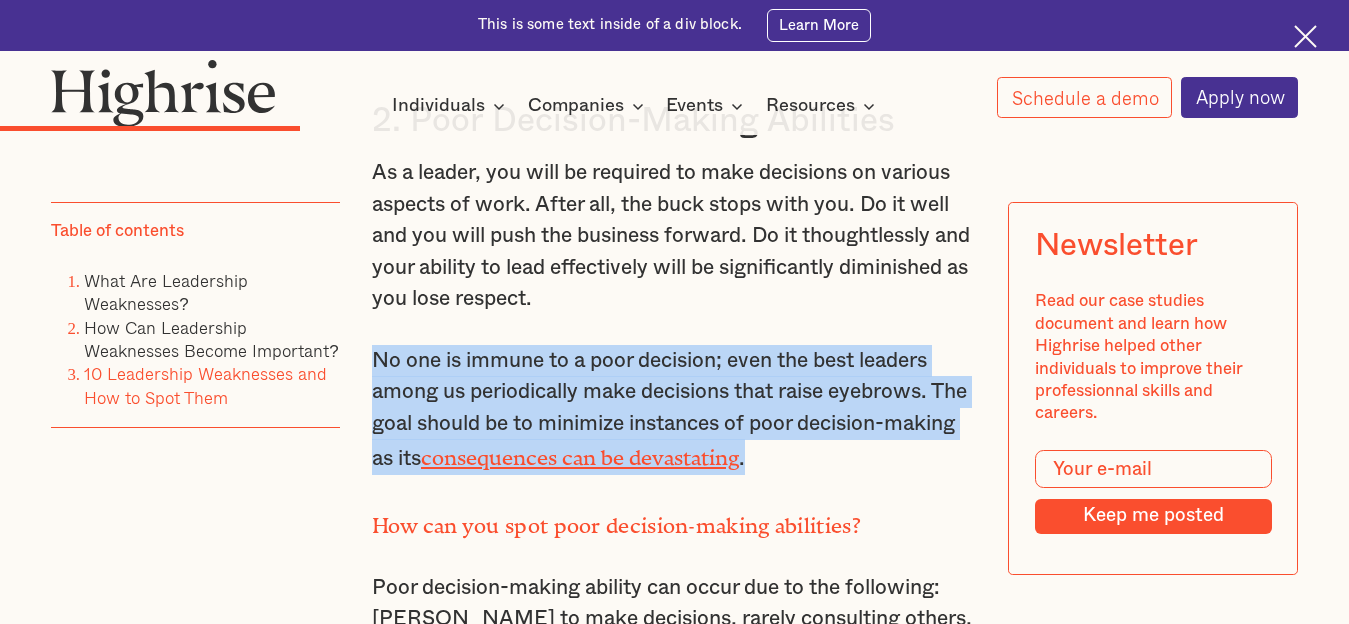drag, startPoint x: 372, startPoint y: 354, endPoint x: 841, endPoint y: 451, distance: 478.92587 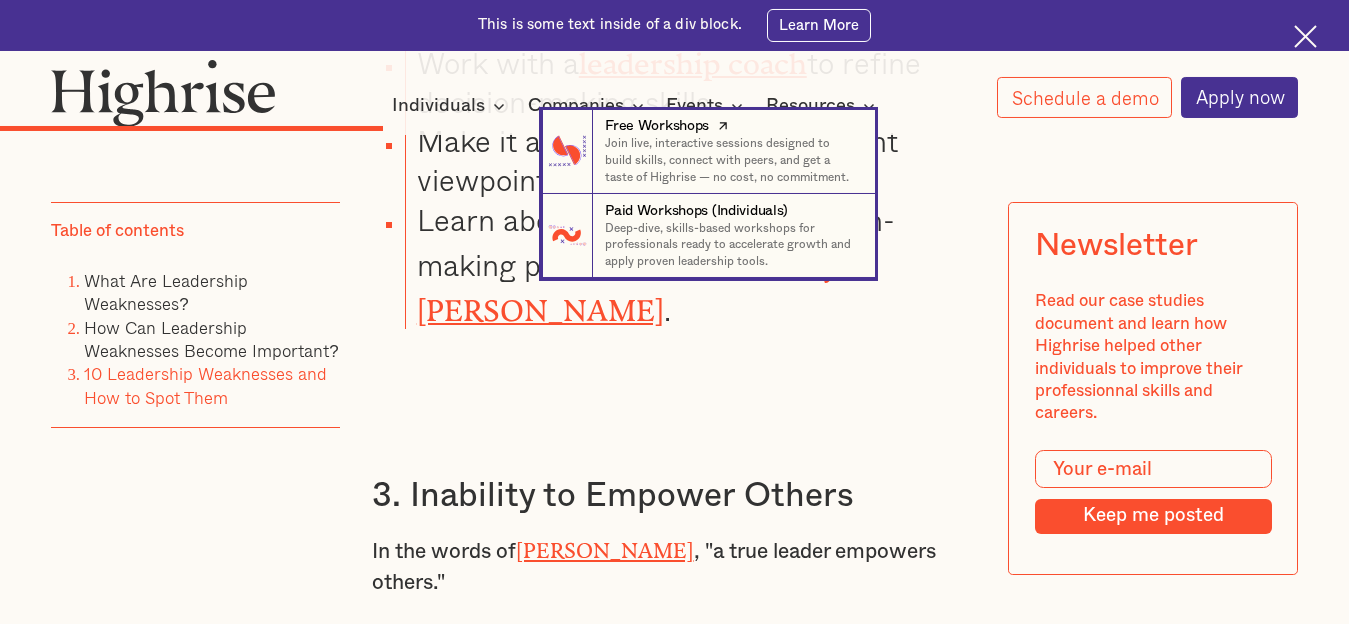 scroll, scrollTop: 7268, scrollLeft: 0, axis: vertical 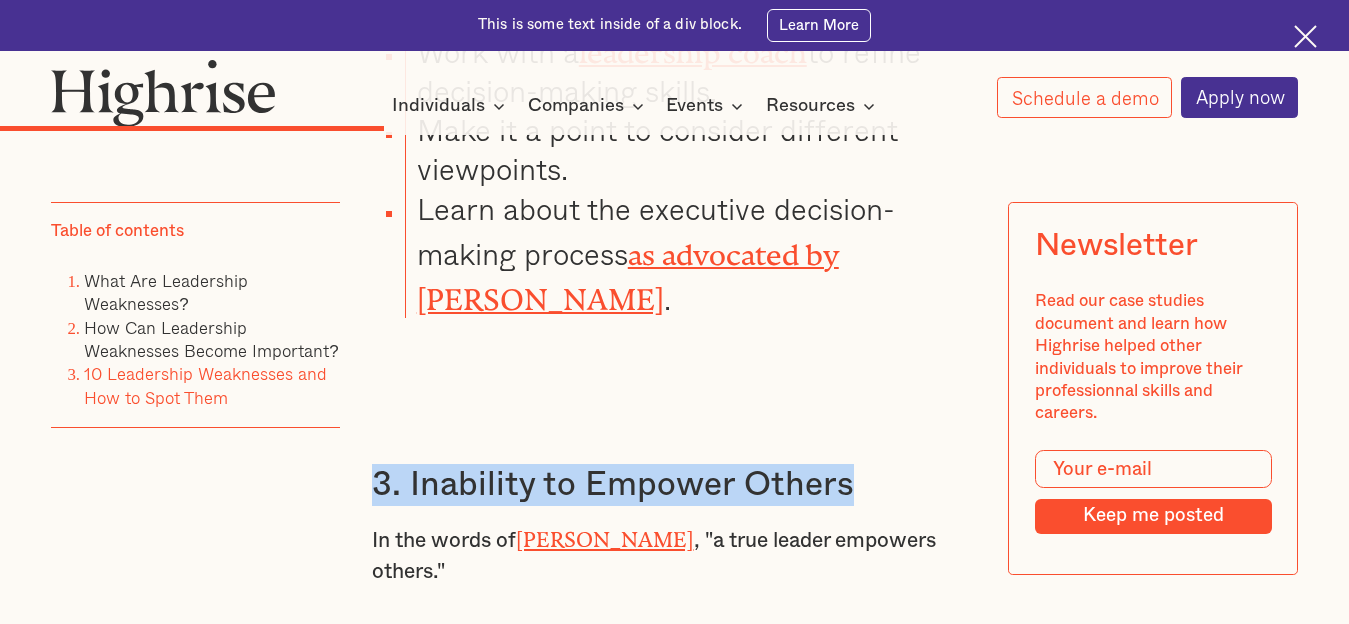 drag, startPoint x: 366, startPoint y: 460, endPoint x: 858, endPoint y: 475, distance: 492.2286 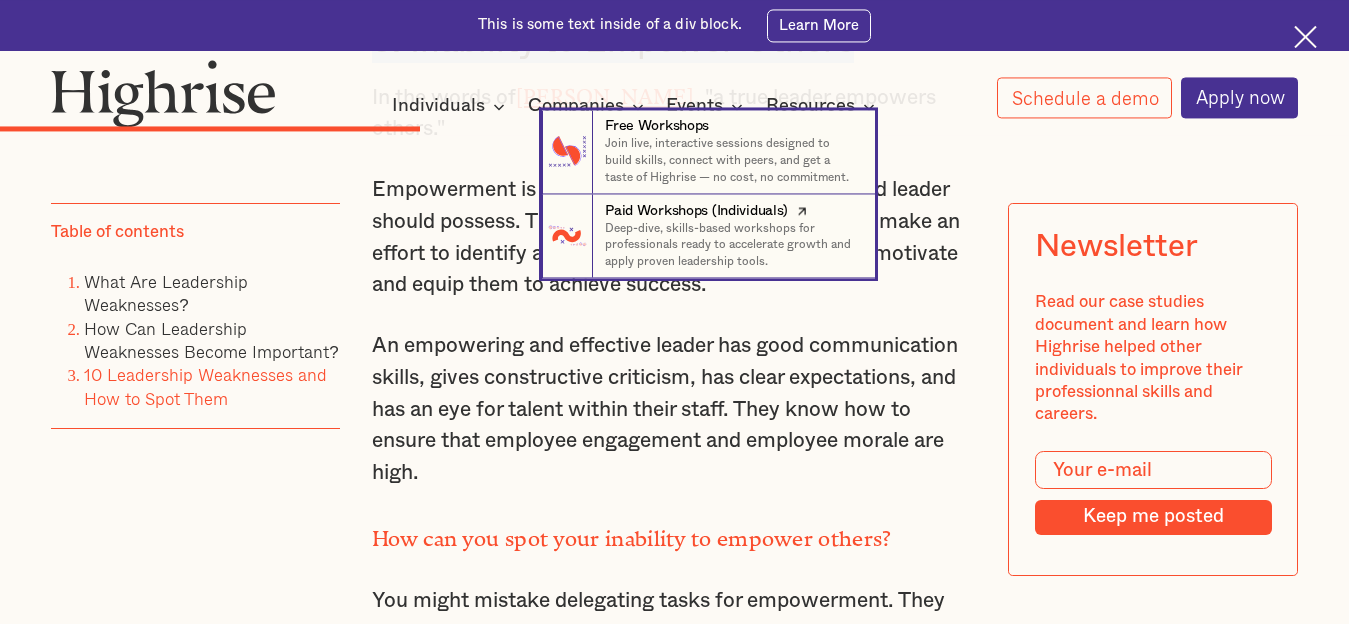 scroll, scrollTop: 7574, scrollLeft: 0, axis: vertical 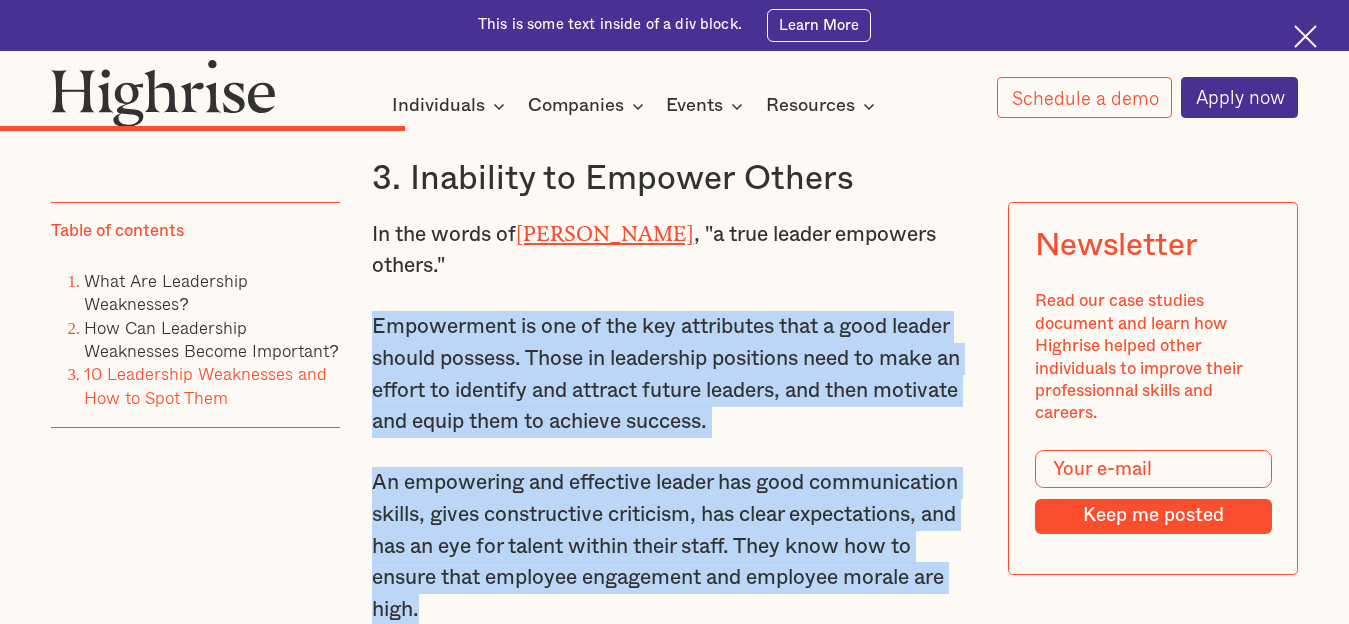 drag, startPoint x: 370, startPoint y: 266, endPoint x: 832, endPoint y: 555, distance: 544.94495 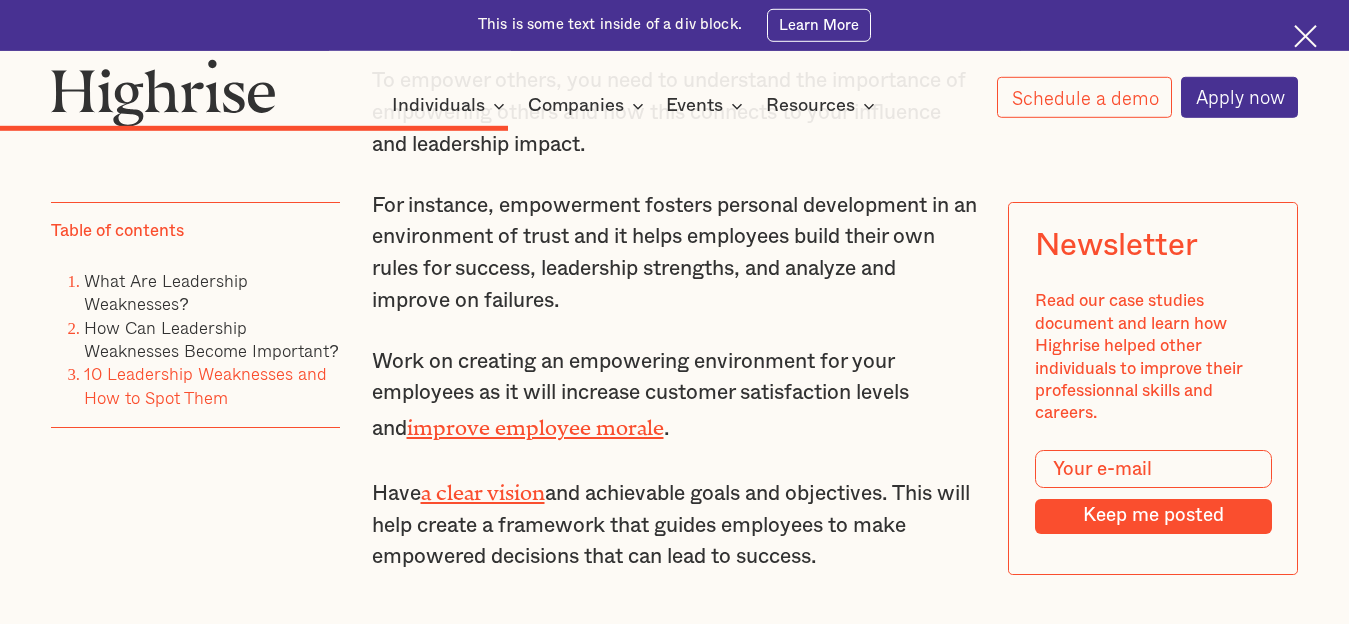 scroll, scrollTop: 9206, scrollLeft: 0, axis: vertical 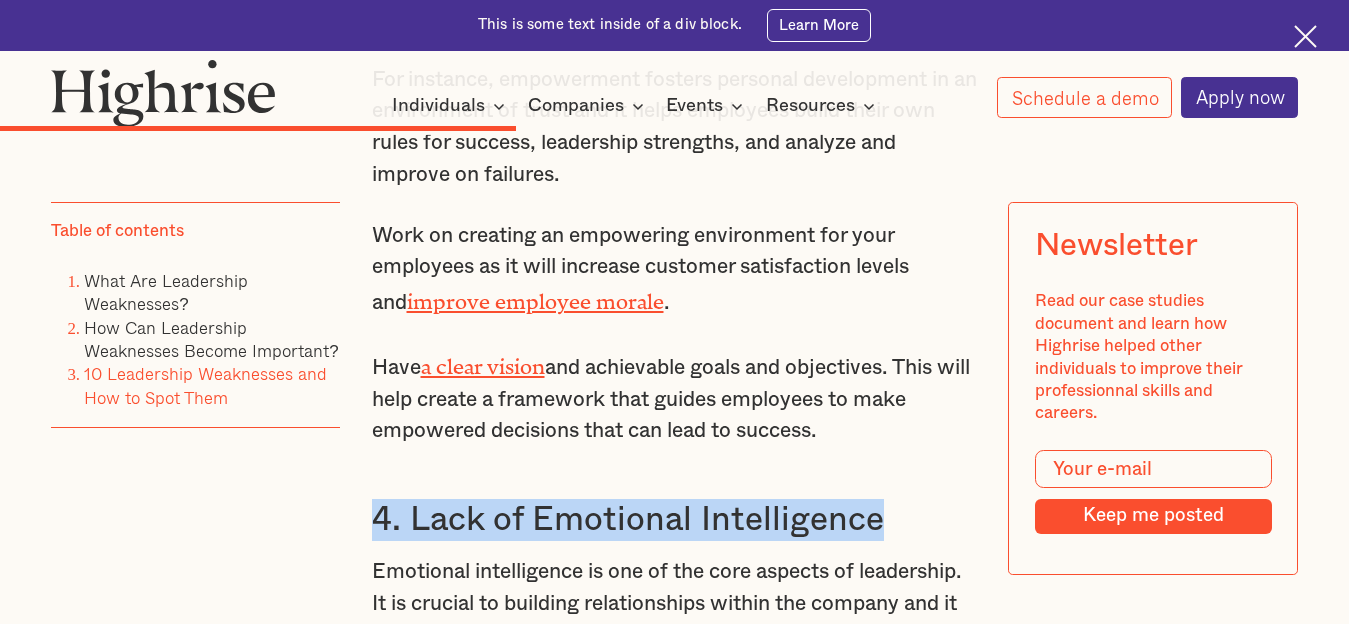 drag, startPoint x: 370, startPoint y: 454, endPoint x: 885, endPoint y: 478, distance: 515.5589 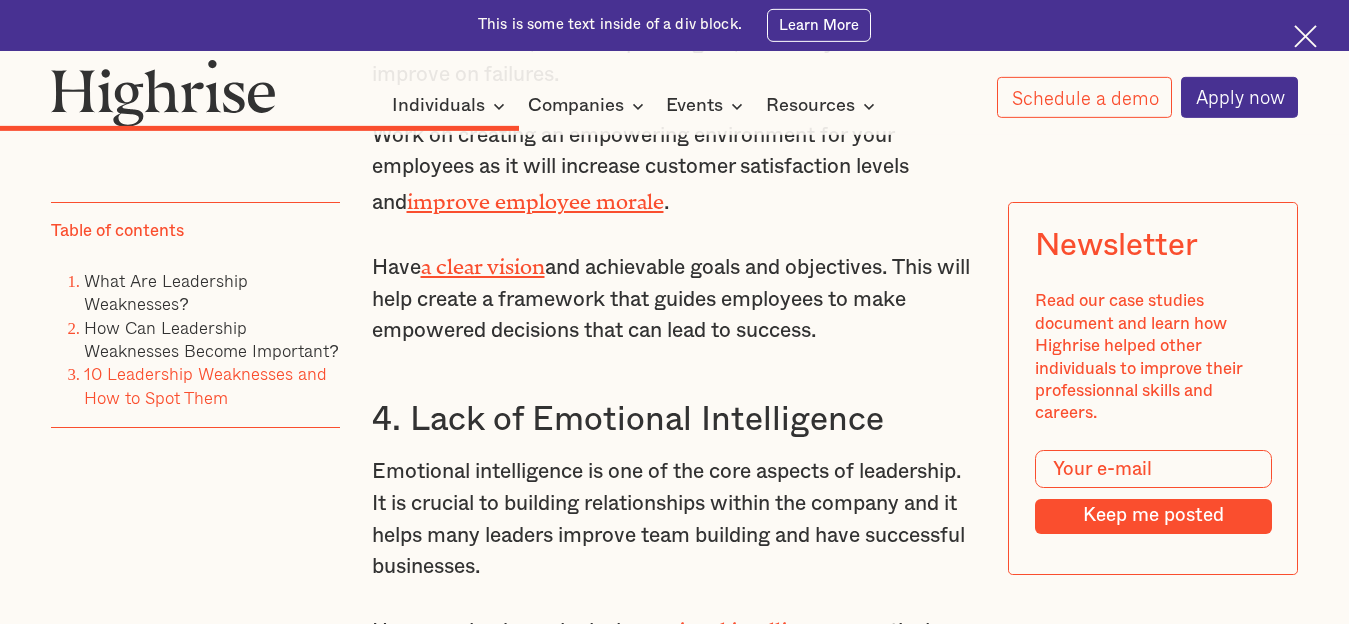 scroll, scrollTop: 9410, scrollLeft: 0, axis: vertical 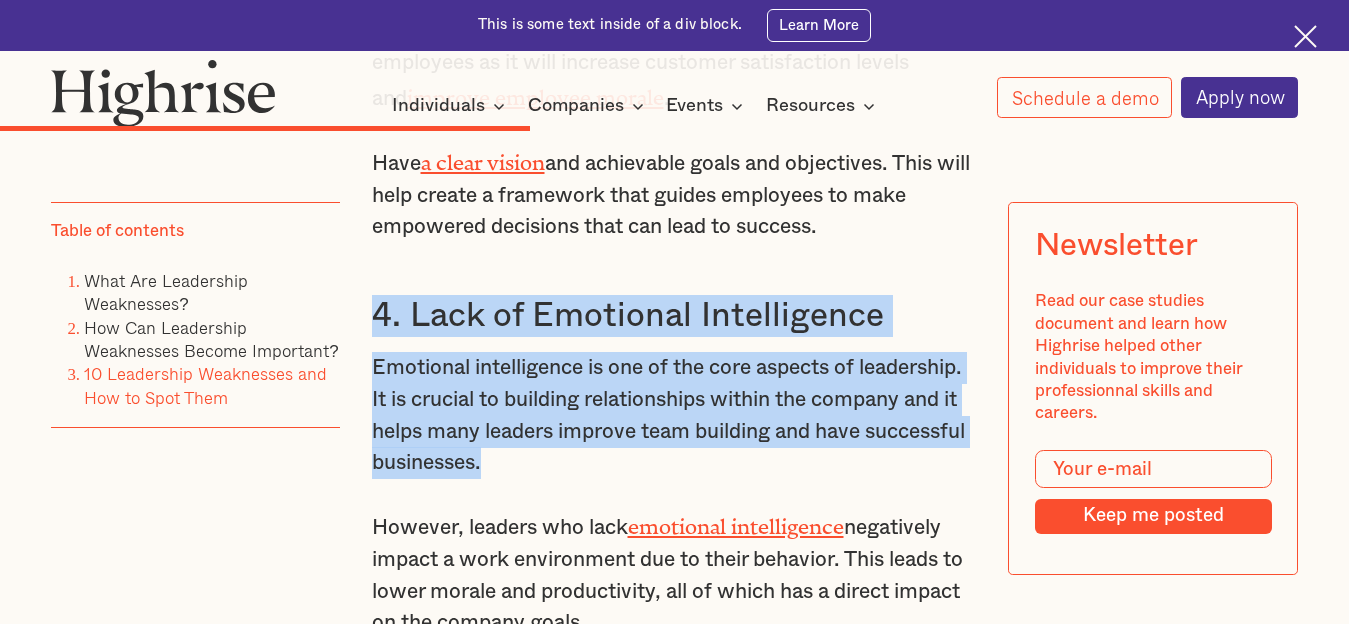 drag, startPoint x: 371, startPoint y: 251, endPoint x: 596, endPoint y: 410, distance: 275.51044 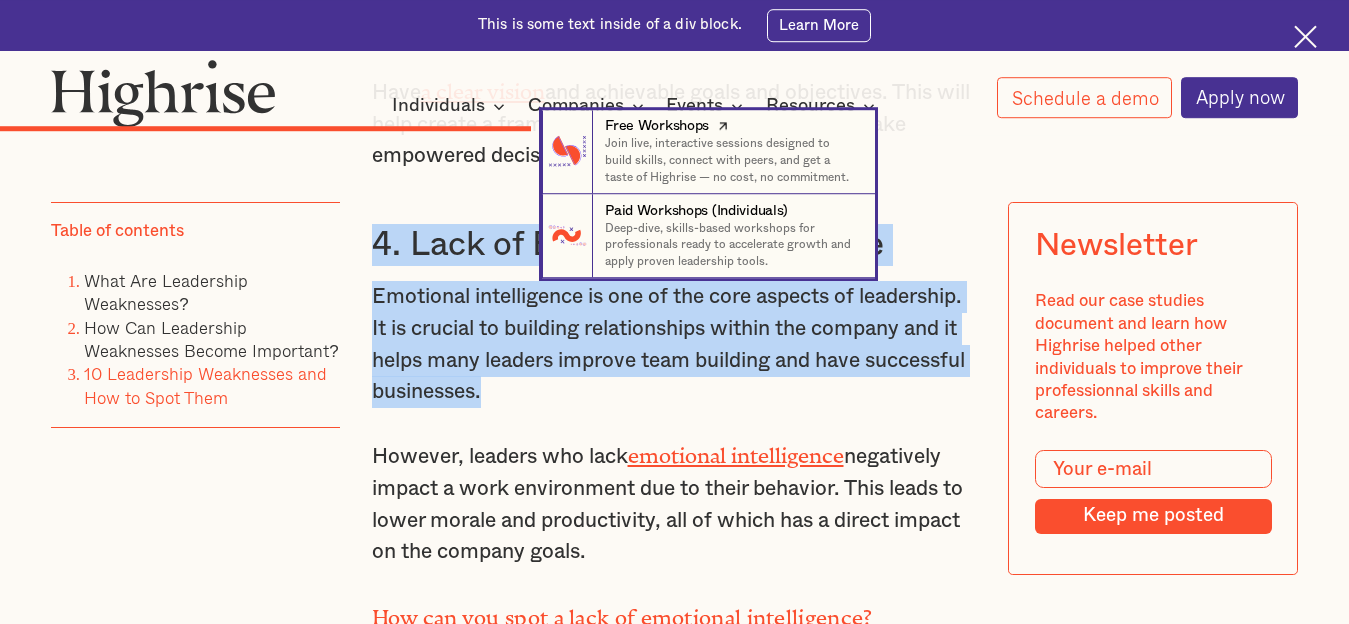 scroll, scrollTop: 9512, scrollLeft: 0, axis: vertical 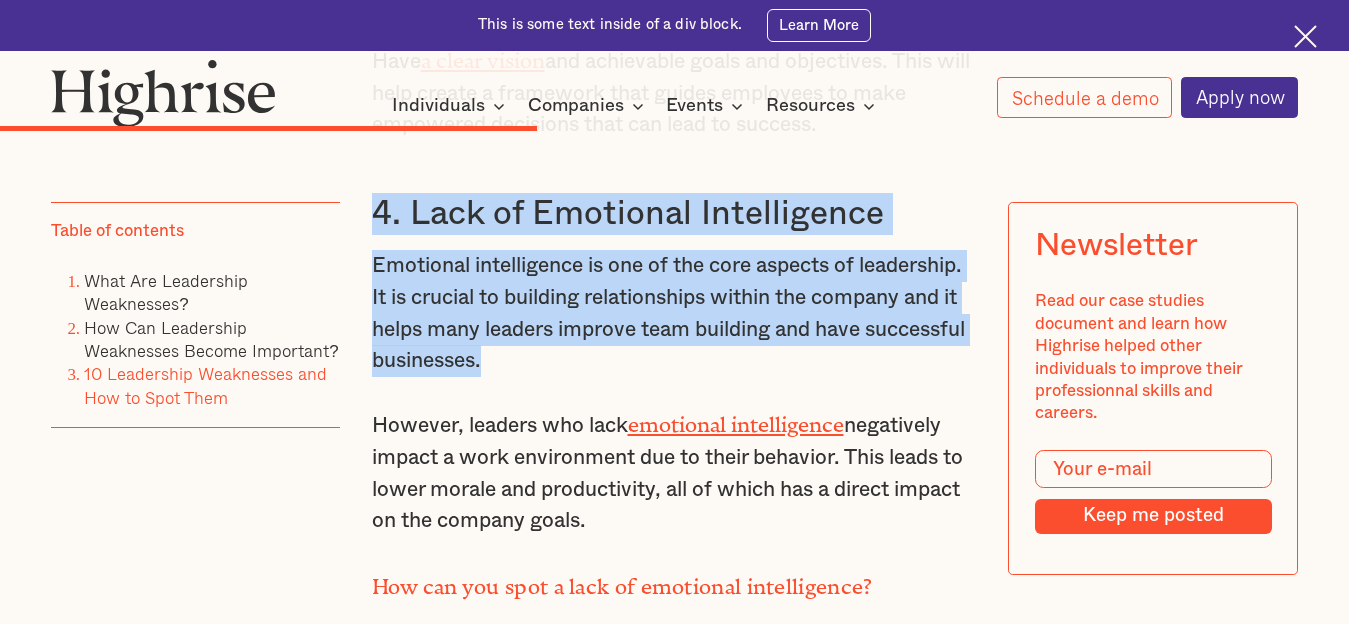 drag, startPoint x: 368, startPoint y: 359, endPoint x: 595, endPoint y: 467, distance: 251.38217 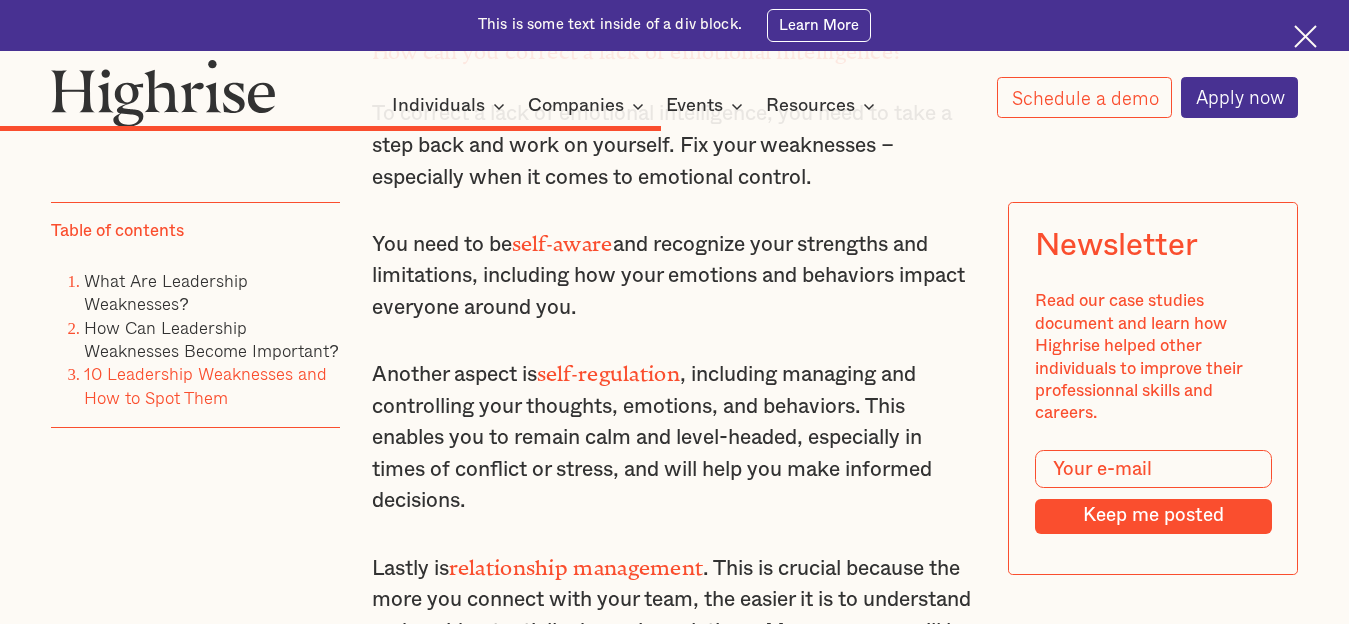 scroll, scrollTop: 11654, scrollLeft: 0, axis: vertical 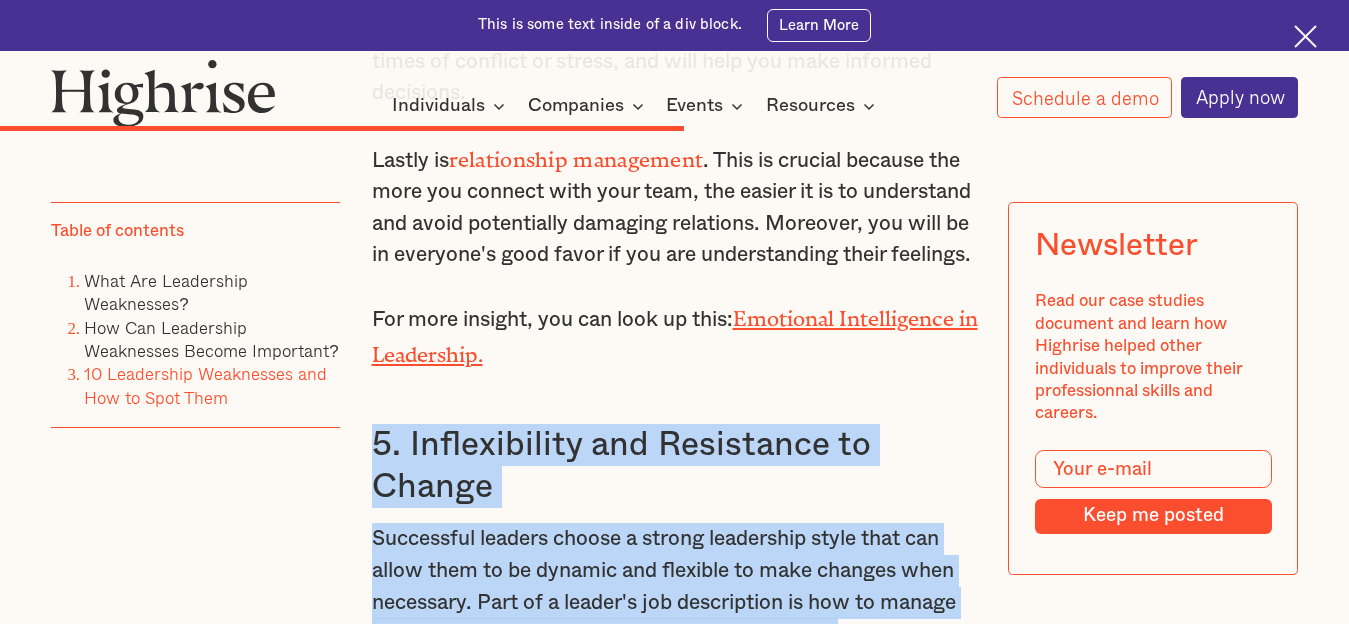 drag, startPoint x: 373, startPoint y: 368, endPoint x: 867, endPoint y: 580, distance: 537.5686 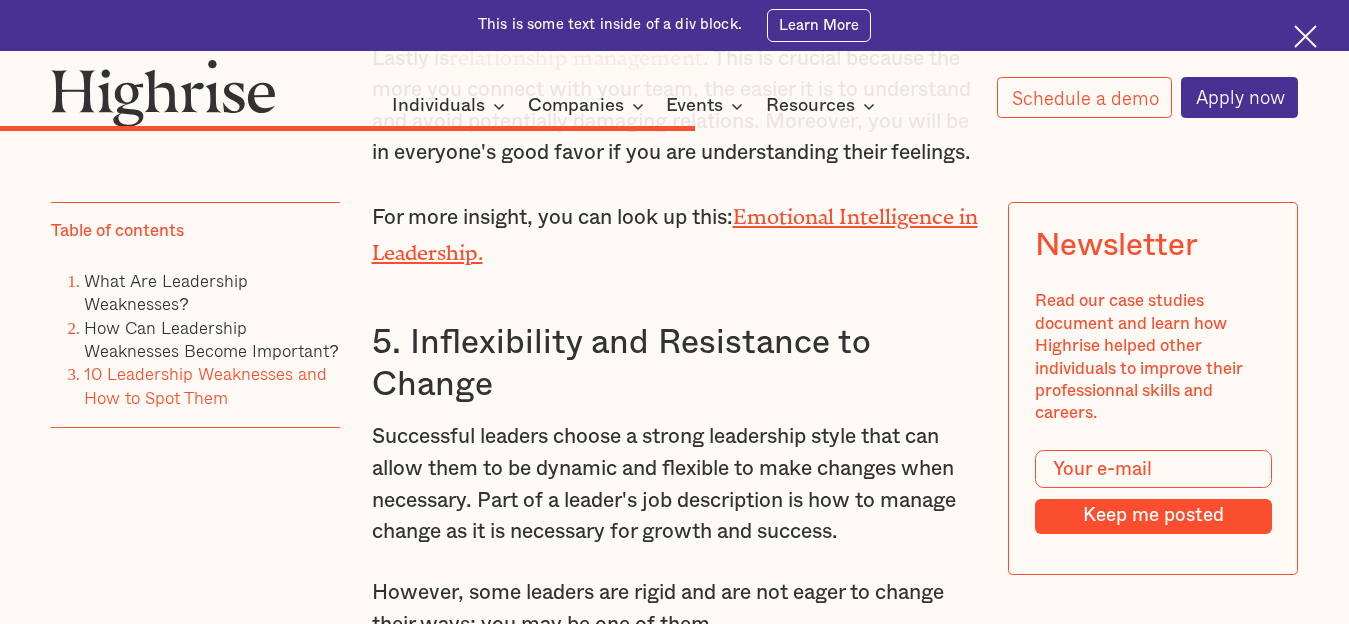 scroll, scrollTop: 11858, scrollLeft: 0, axis: vertical 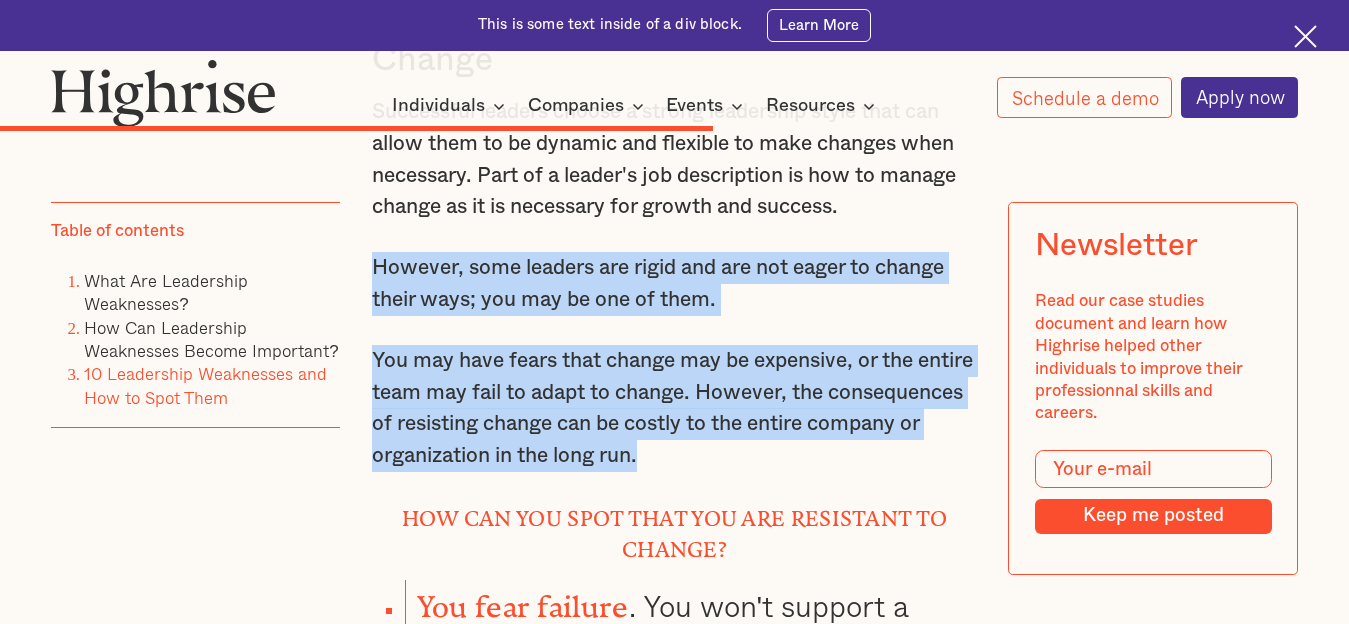 drag, startPoint x: 369, startPoint y: 417, endPoint x: 766, endPoint y: 395, distance: 397.6091 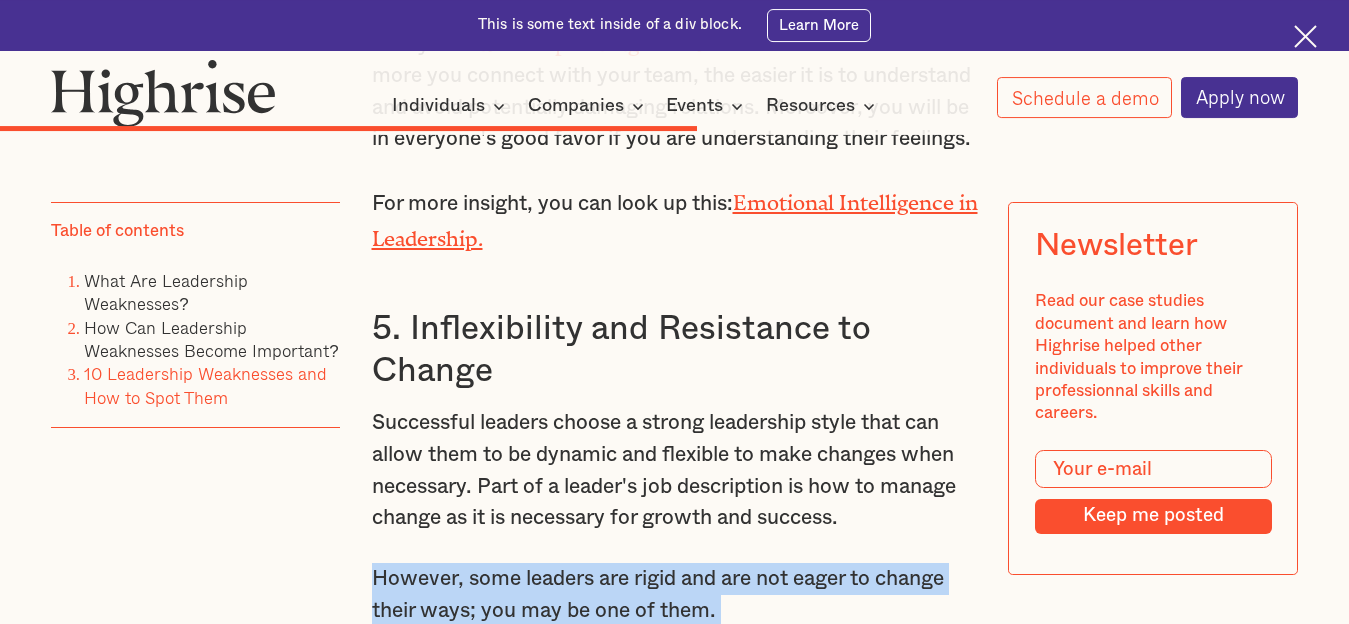 scroll, scrollTop: 11979, scrollLeft: 0, axis: vertical 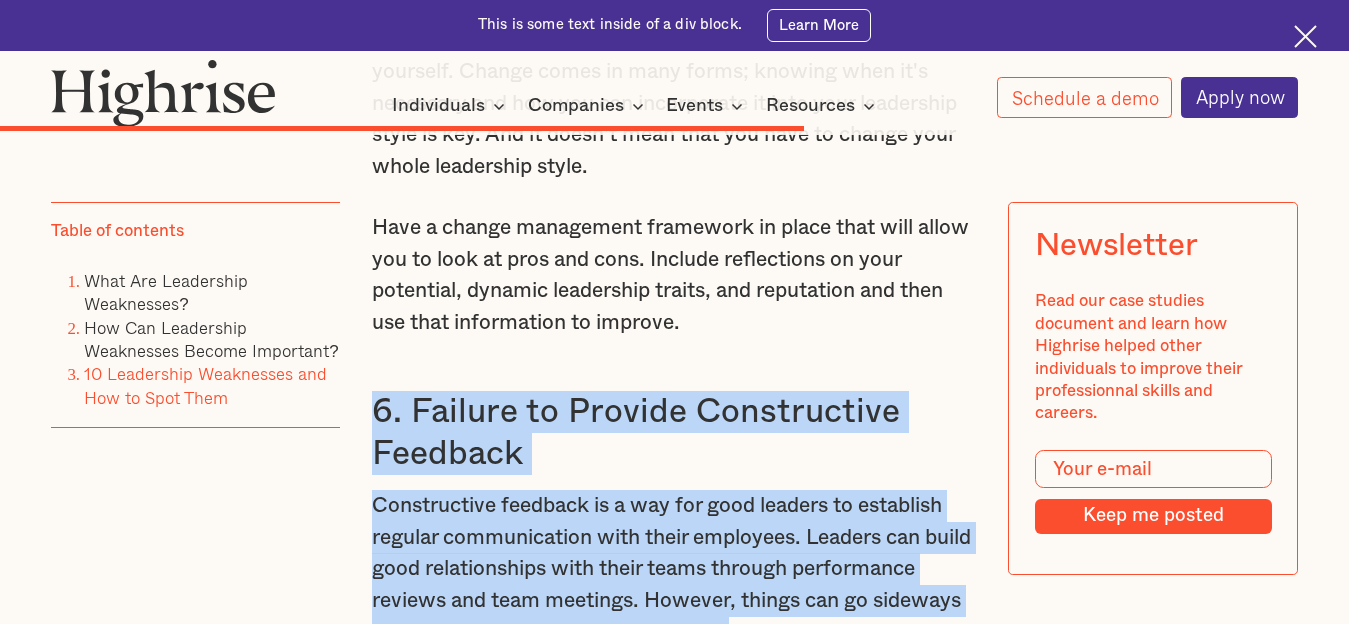 drag, startPoint x: 374, startPoint y: 328, endPoint x: 897, endPoint y: 557, distance: 570.9378 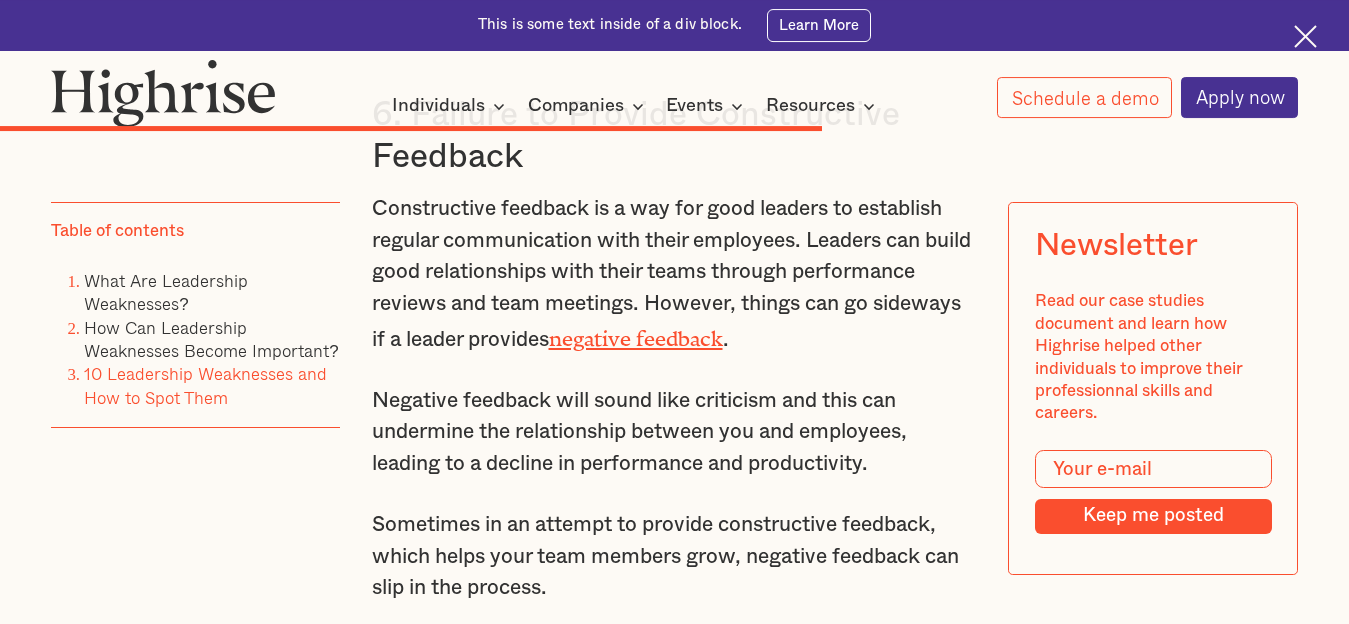 scroll, scrollTop: 13713, scrollLeft: 0, axis: vertical 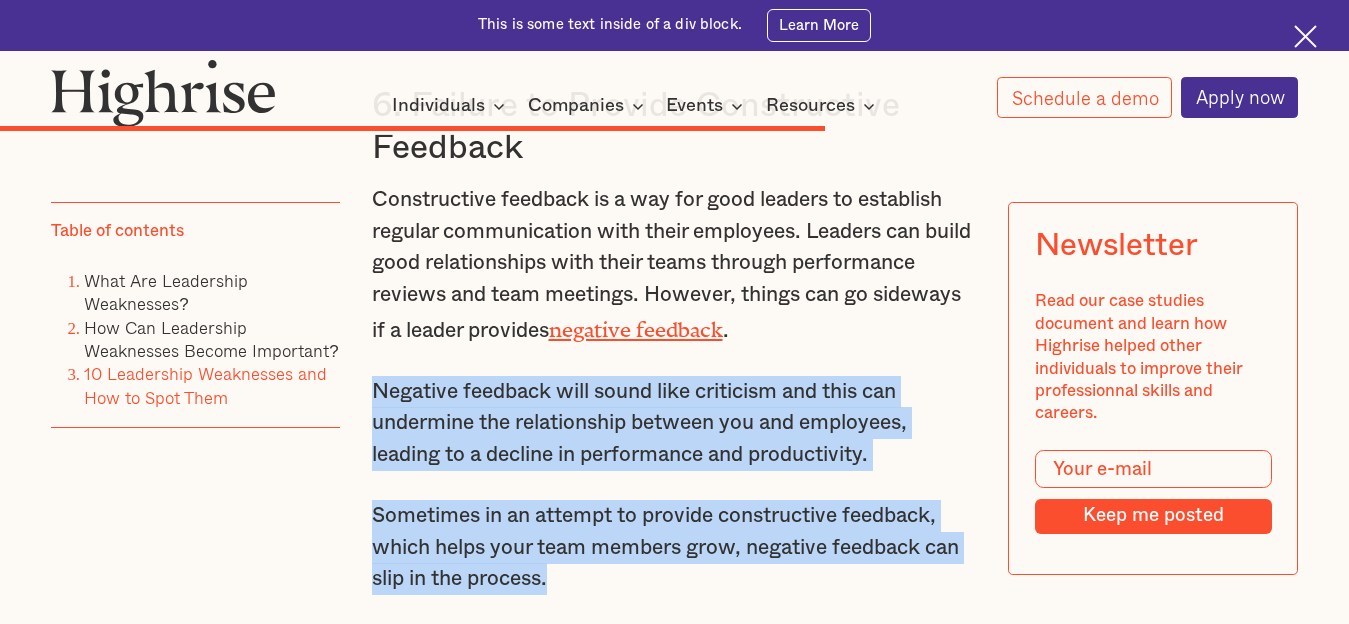 drag, startPoint x: 369, startPoint y: 304, endPoint x: 571, endPoint y: 501, distance: 282.15775 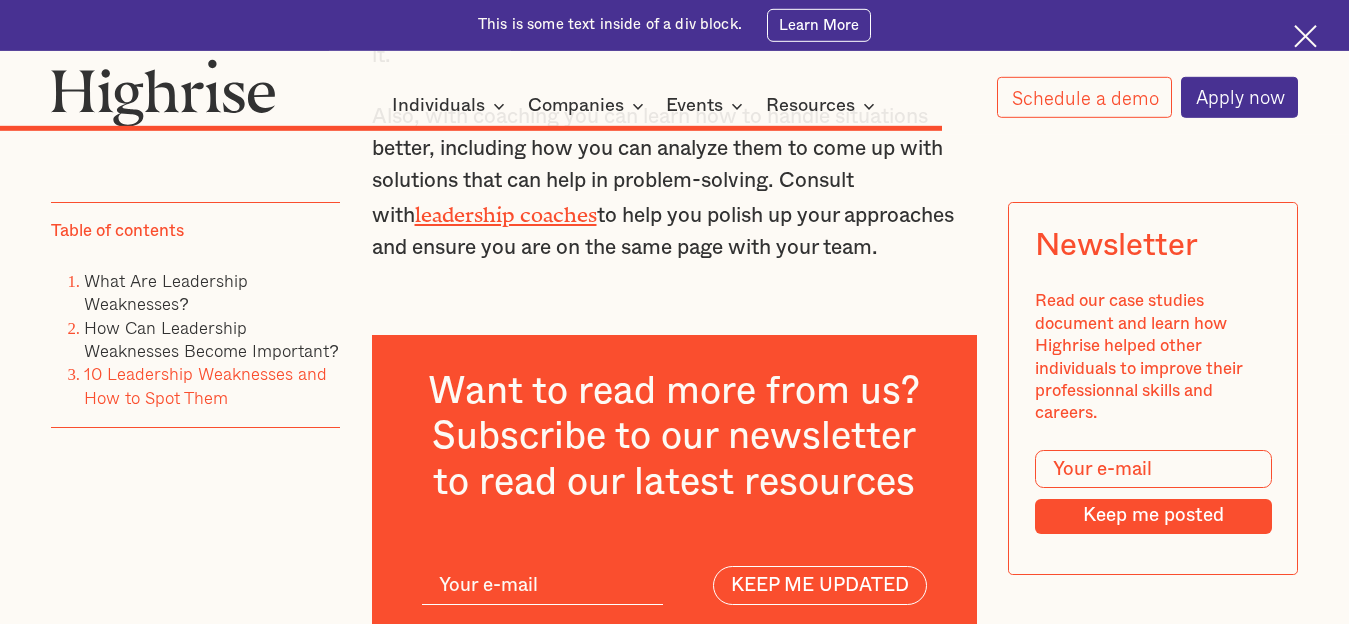 scroll, scrollTop: 15549, scrollLeft: 0, axis: vertical 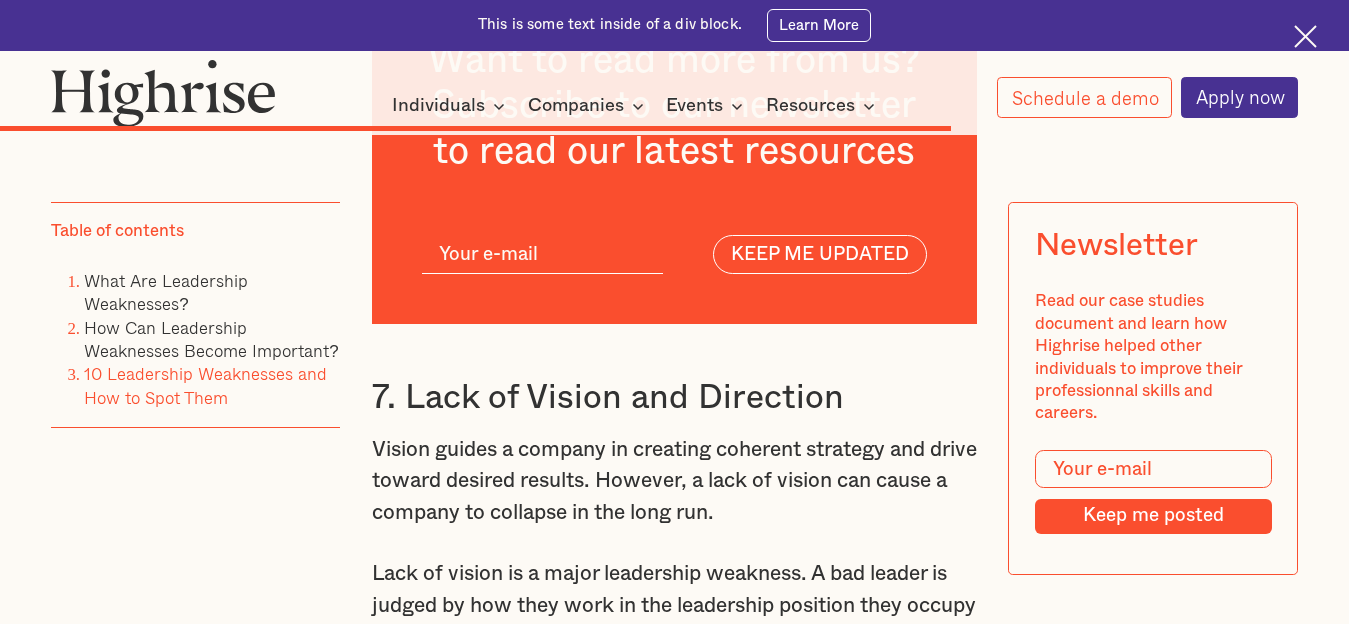 click on ""A strong leader accepts blame and gives credit. A weak leader gives blame and accepts the credit." -[PERSON_NAME]. As a leader, there is tremendous pressure to be strong and not show or admit your own weakness to your team members. But this should not be the case. Great leaders are not flawless; they have strengths and weaknesses. Successful leaders know how to spot and improve their own weaknesses to ensure they don't affect their performance. But not everyone knows how to do this. So what are common leadership weaknesses? And how can a leader spot them and improve leadership strategy? In this article, we will explore what leadership weaknesses are, how to spot them, and what are the best ways to improve. What Are Leadership Weaknesses? Leadership weaknesses are attributes or traits a leader may possess that may result in negative actions that eventually affect performance and the  work environment . They include: a lack of  emotional intelligence, leadership skills. How Can Leadership Weaknesses Become Important?" at bounding box center [675, -4094] 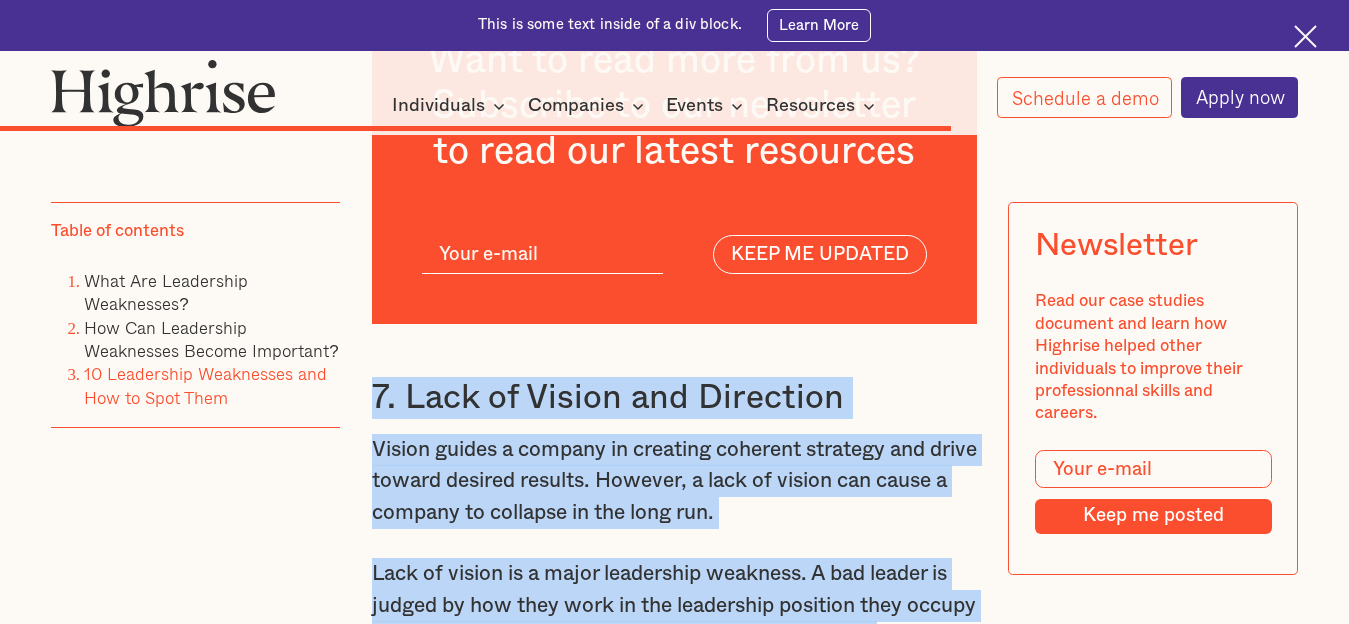 drag, startPoint x: 372, startPoint y: 308, endPoint x: 896, endPoint y: 533, distance: 570.264 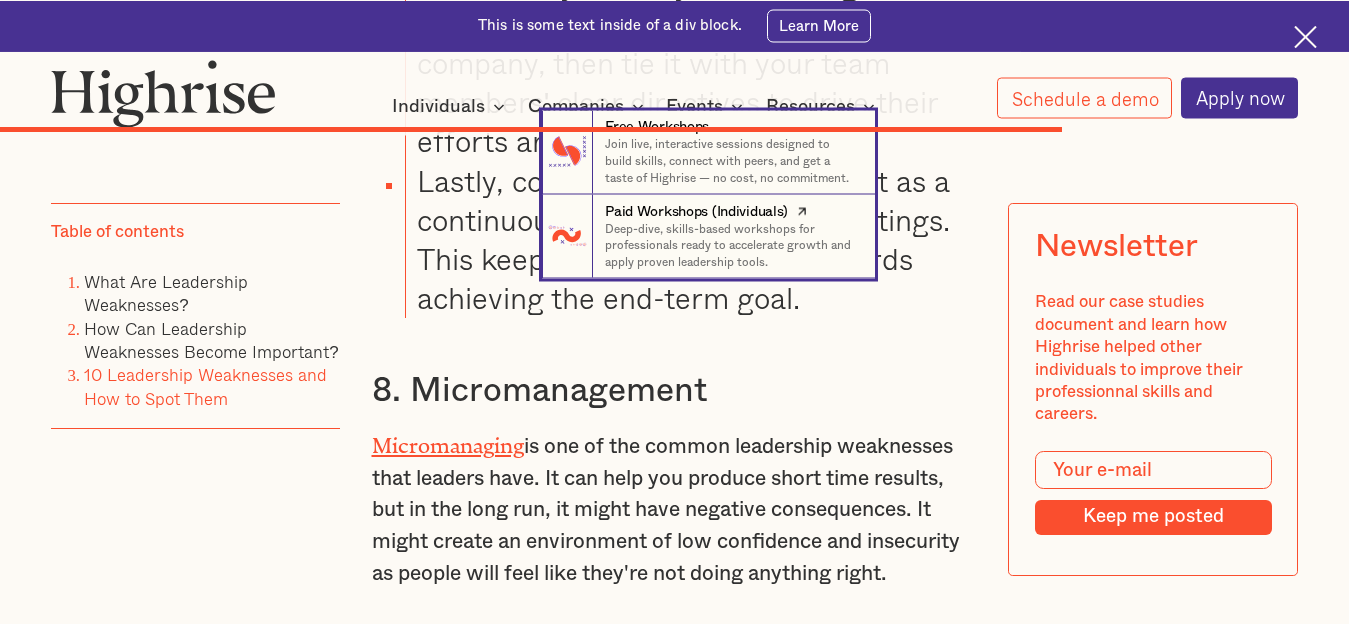 scroll, scrollTop: 17181, scrollLeft: 0, axis: vertical 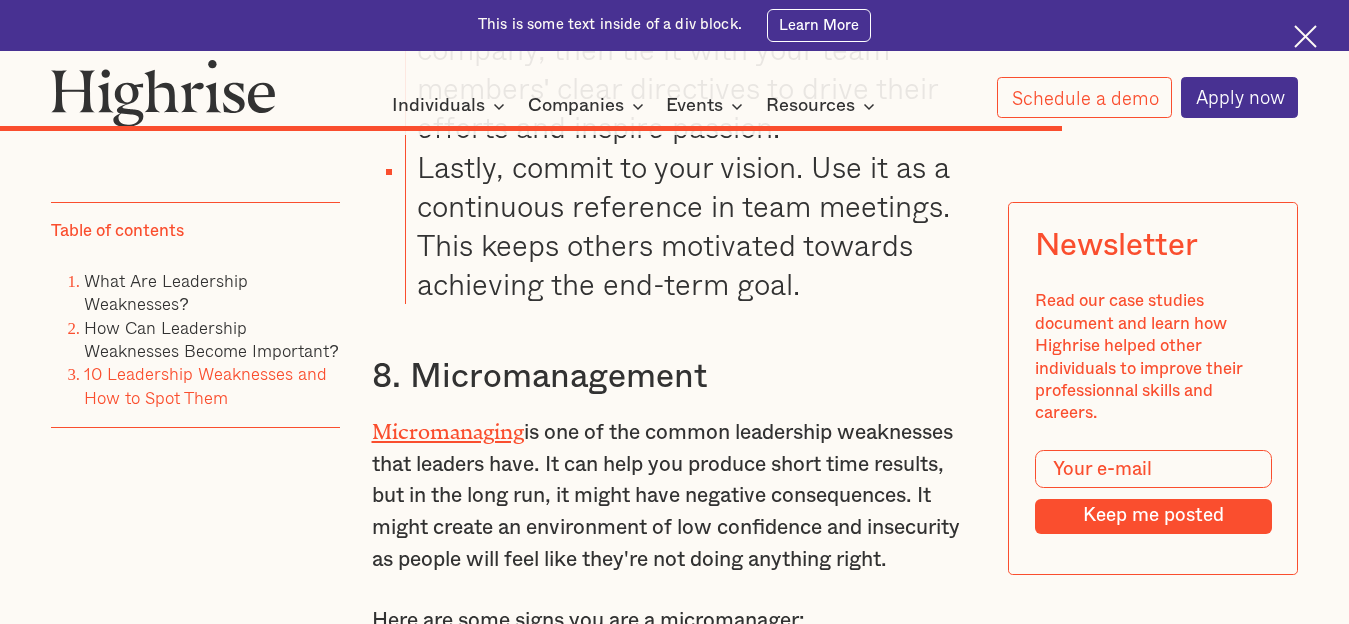 drag, startPoint x: 374, startPoint y: 279, endPoint x: 899, endPoint y: 468, distance: 557.9839 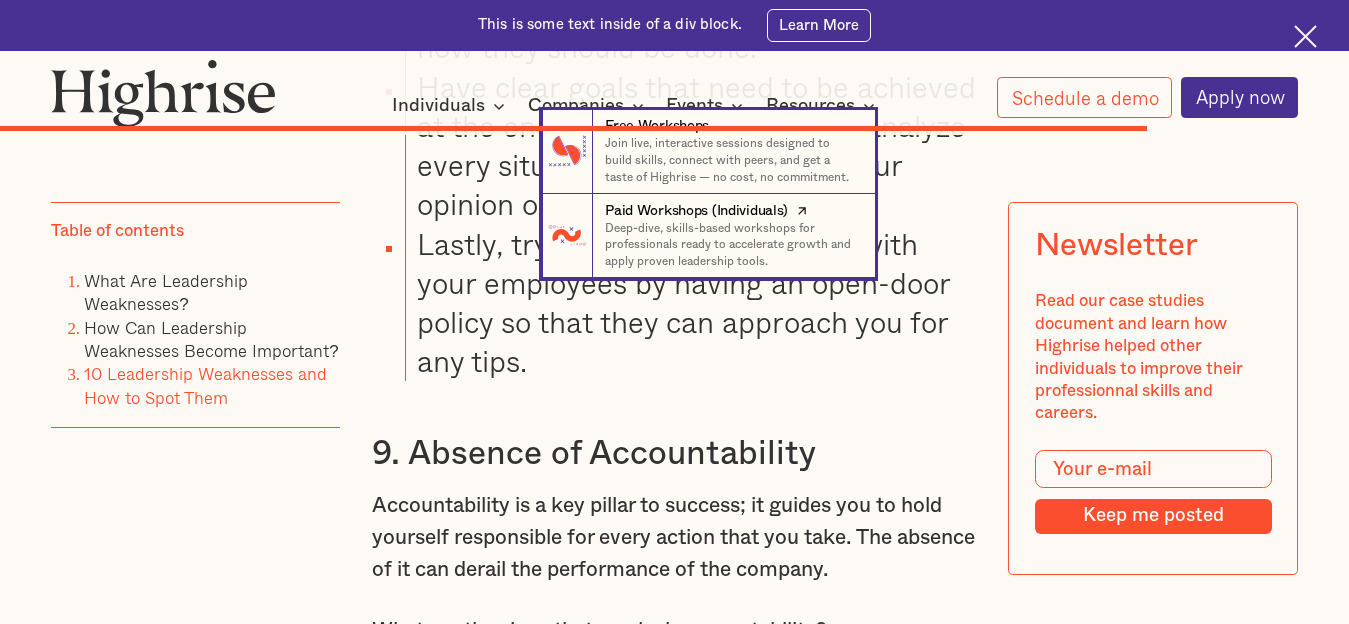 scroll, scrollTop: 18507, scrollLeft: 0, axis: vertical 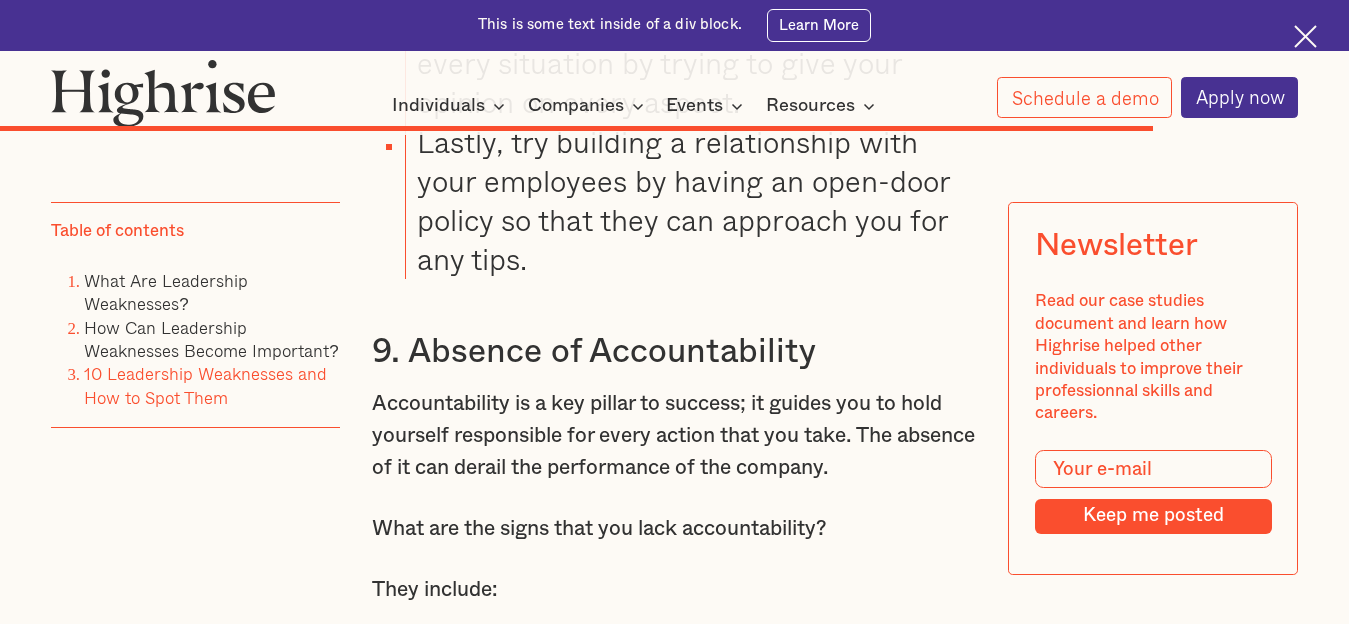 click on "Accountability is a key pillar to success; it guides you to hold yourself responsible for every action that you take. The absence of it can derail the performance of the company." at bounding box center (675, 435) 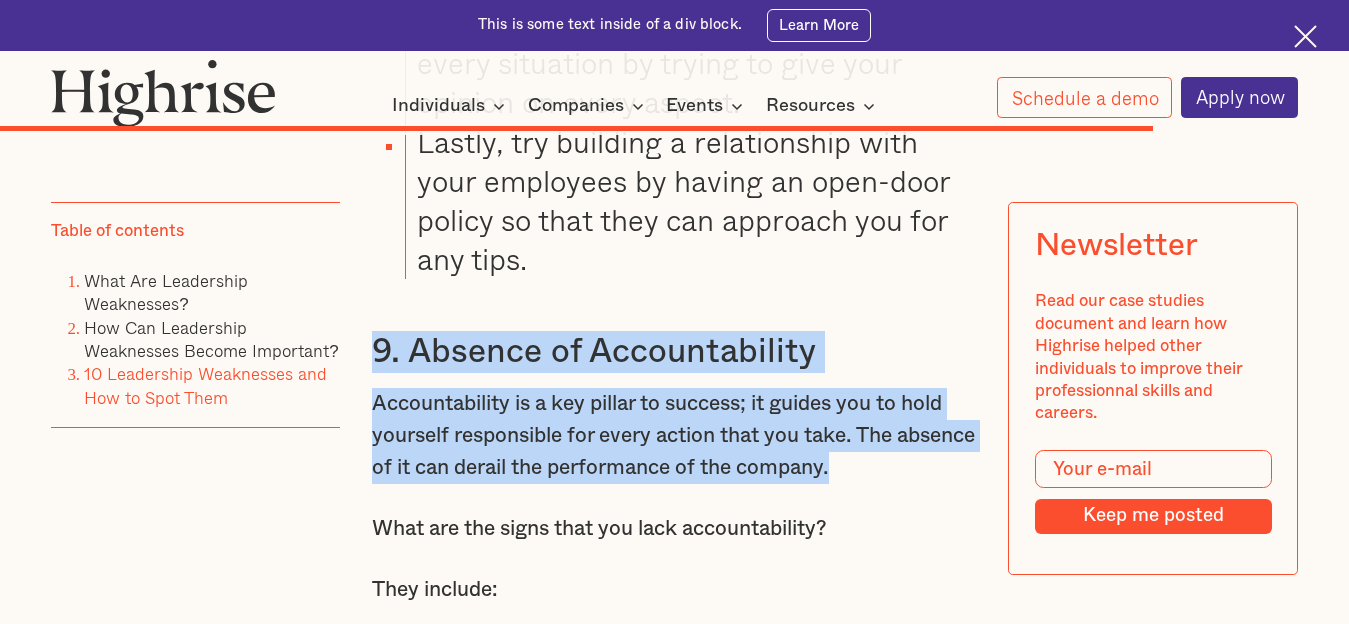 drag, startPoint x: 372, startPoint y: 265, endPoint x: 925, endPoint y: 395, distance: 568.0748 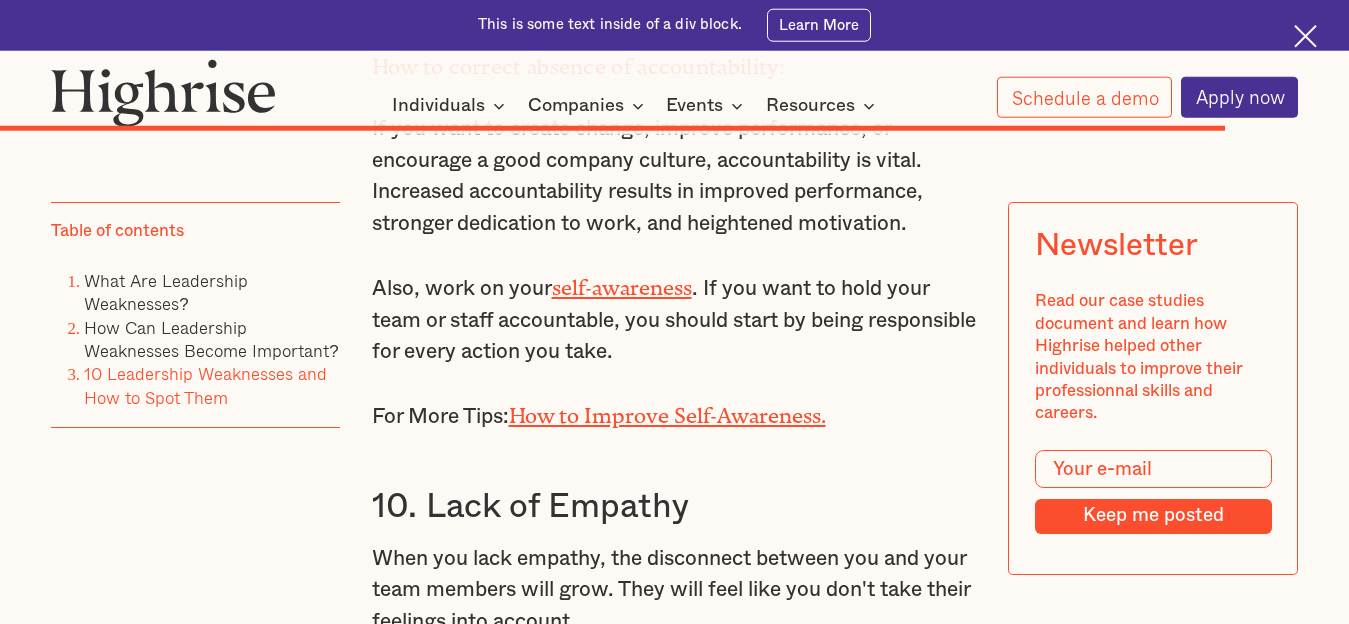 scroll, scrollTop: 19527, scrollLeft: 0, axis: vertical 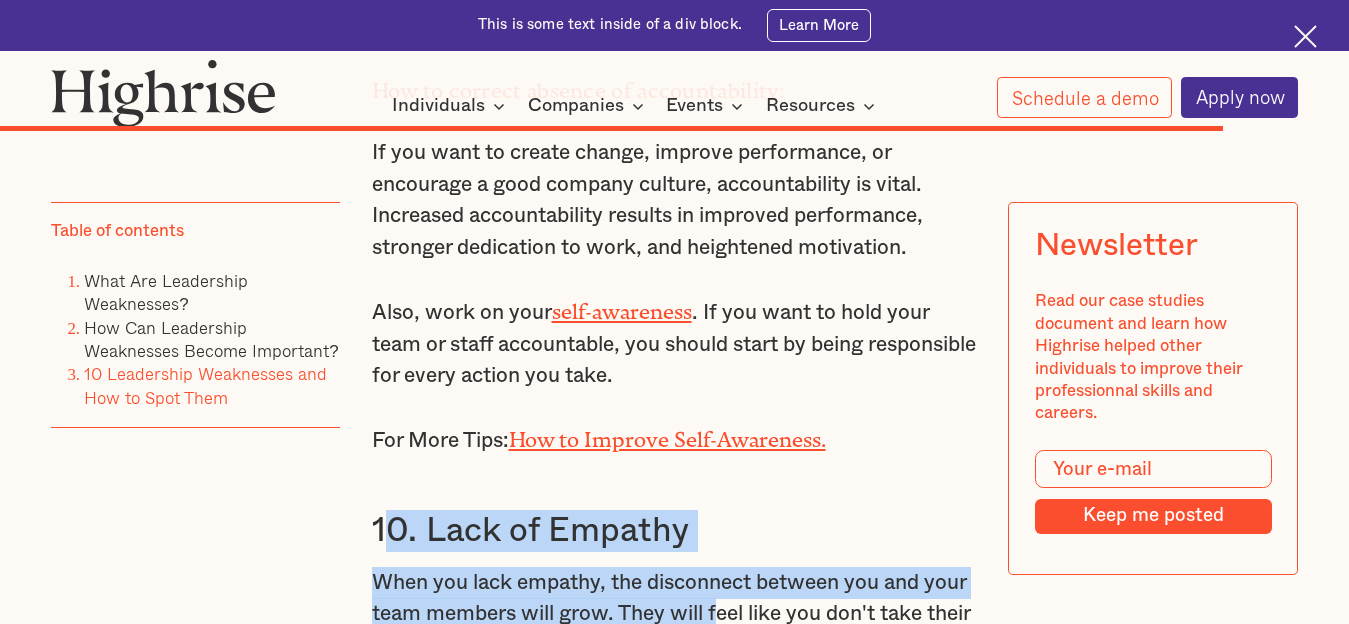 drag, startPoint x: 375, startPoint y: 437, endPoint x: 723, endPoint y: 534, distance: 361.26584 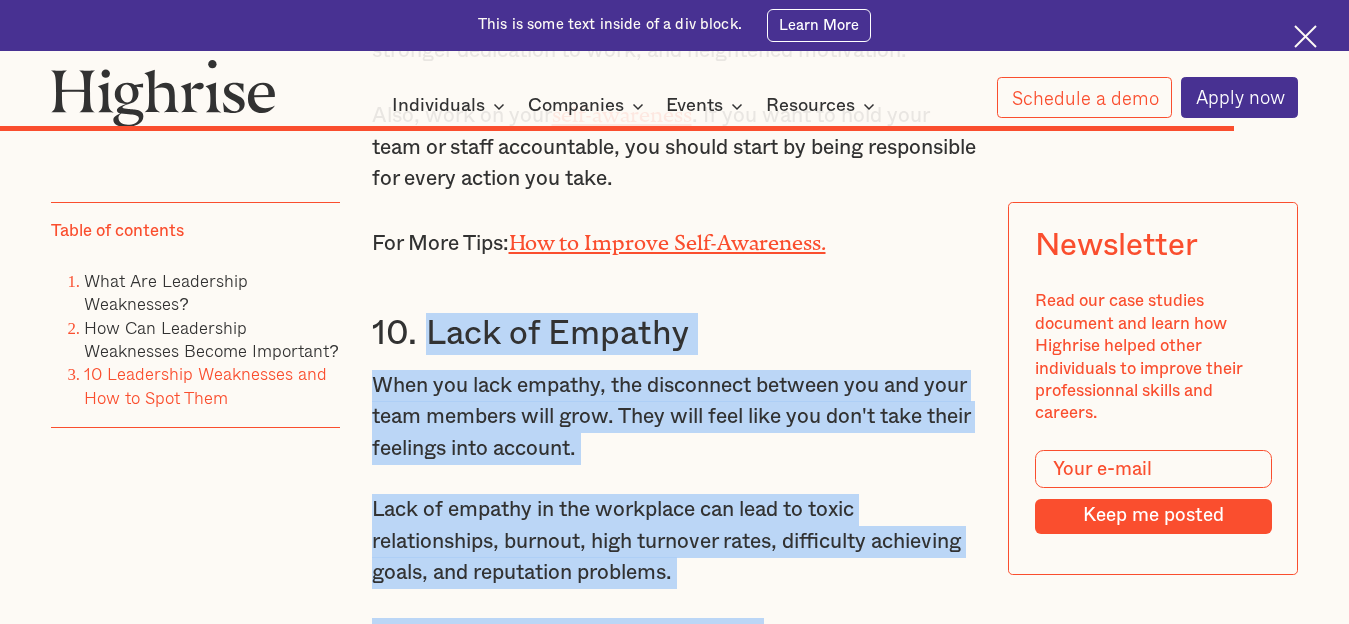 scroll, scrollTop: 19734, scrollLeft: 0, axis: vertical 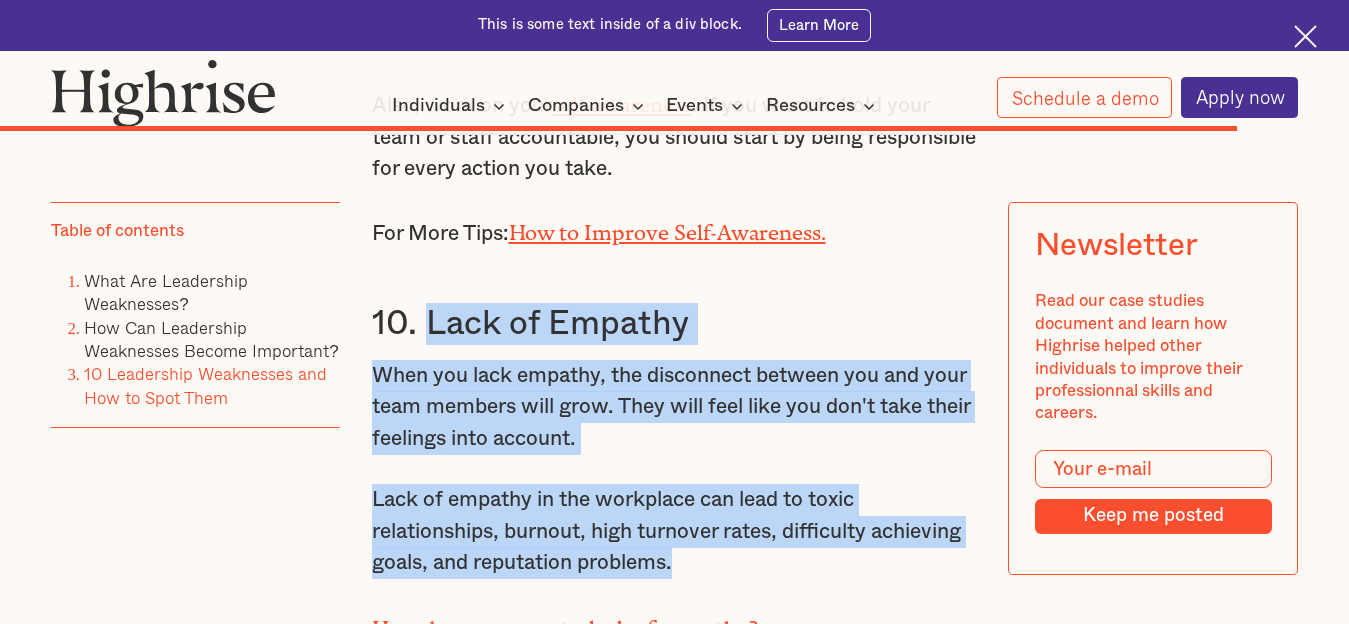 drag, startPoint x: 425, startPoint y: 442, endPoint x: 684, endPoint y: 478, distance: 261.48996 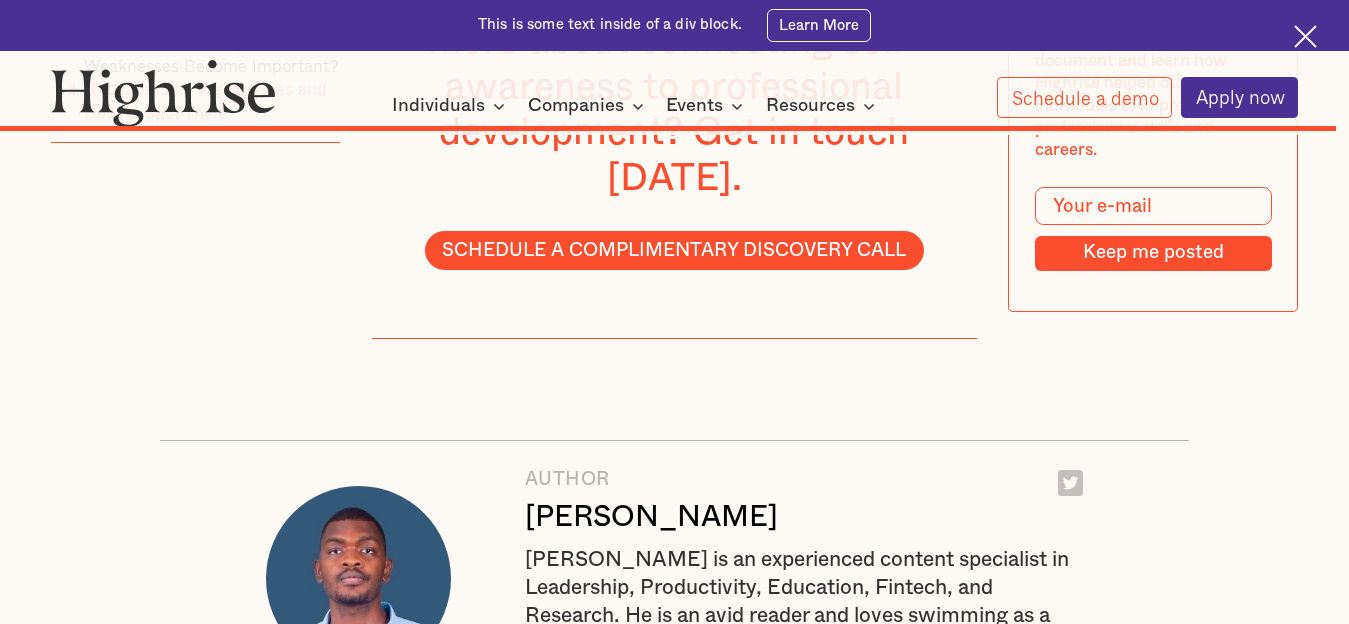 scroll, scrollTop: 21468, scrollLeft: 0, axis: vertical 